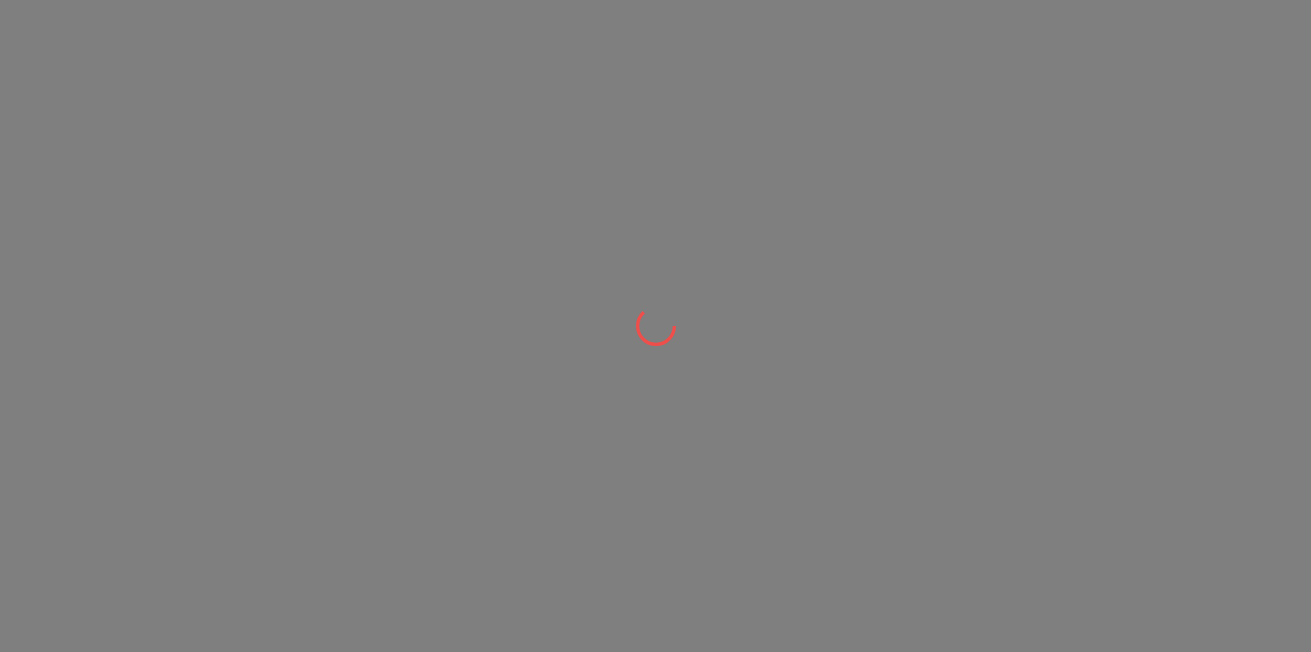 scroll, scrollTop: 0, scrollLeft: 0, axis: both 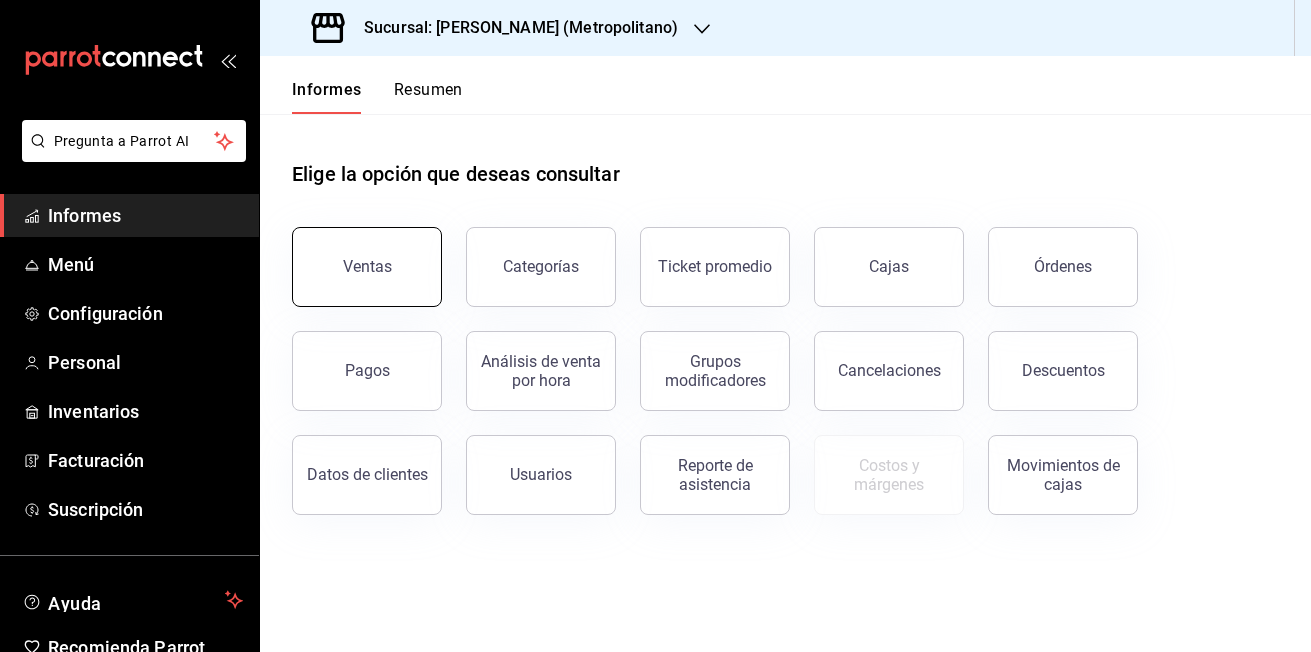 click on "Ventas" at bounding box center (367, 267) 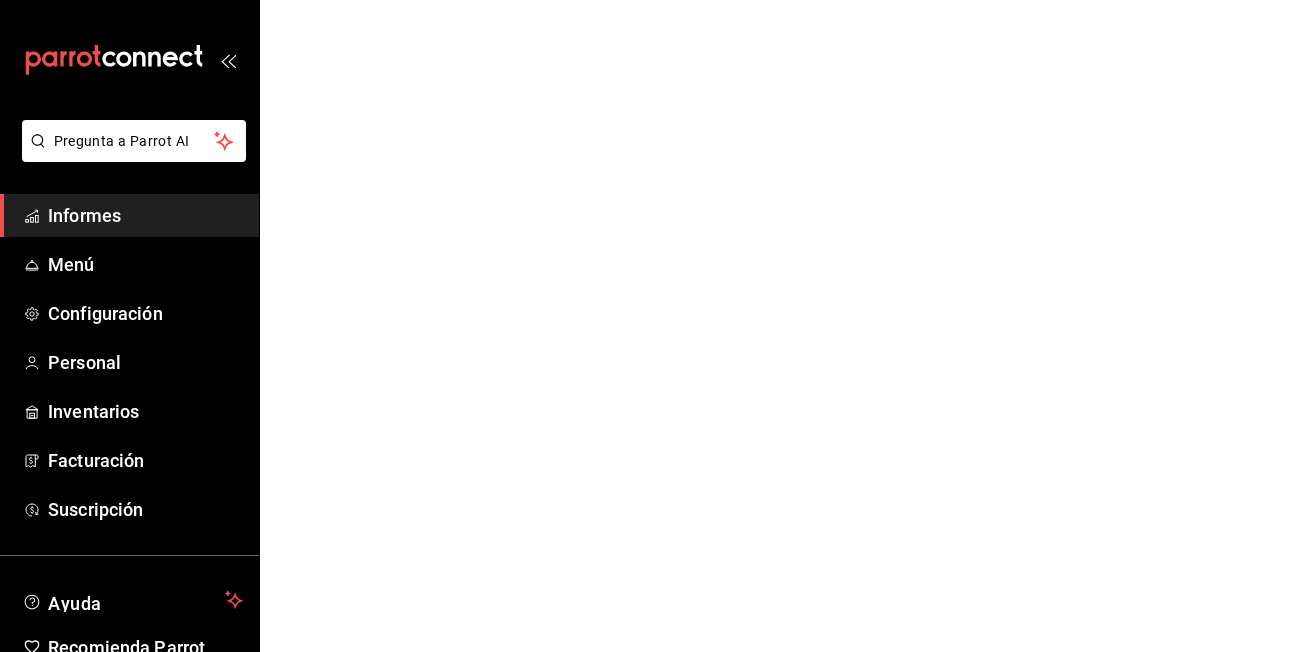 click on "Pregunta a Parrot AI Informes   Menú   Configuración   Personal   Inventarios   Facturación   Suscripción   Ayuda Recomienda Parrot   KRISTOFER DANIEL BAUTISTA MARTÍNEZ   Sugerir nueva función   Pregunta a Parrot AI Informes   Menú   Configuración   Personal   Inventarios   Facturación   Suscripción   Ayuda Recomienda Parrot   KRISTOFER DANIEL BAUTISTA MARTÍNEZ   Sugerir nueva función   Visitar centro de ayuda (81) 2046 6363 soporte@parrotsoftware.io Visitar centro de ayuda (81) 2046 6363 soporte@parrotsoftware.io" at bounding box center [655, 0] 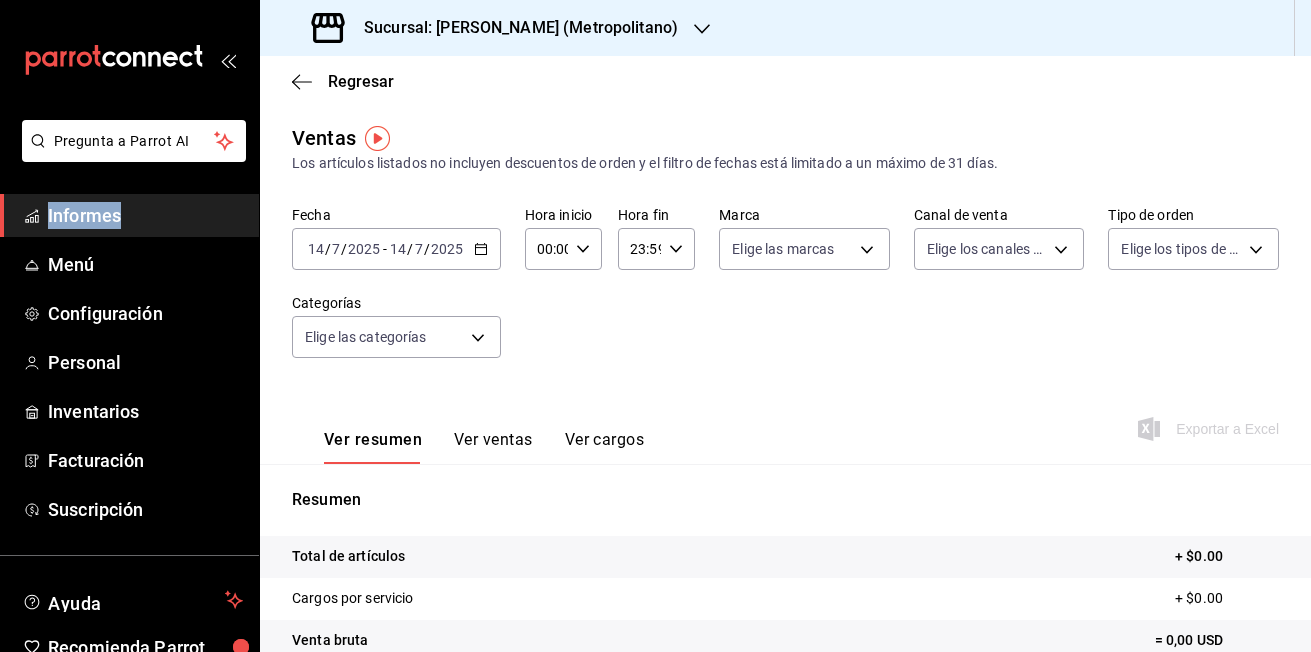 click 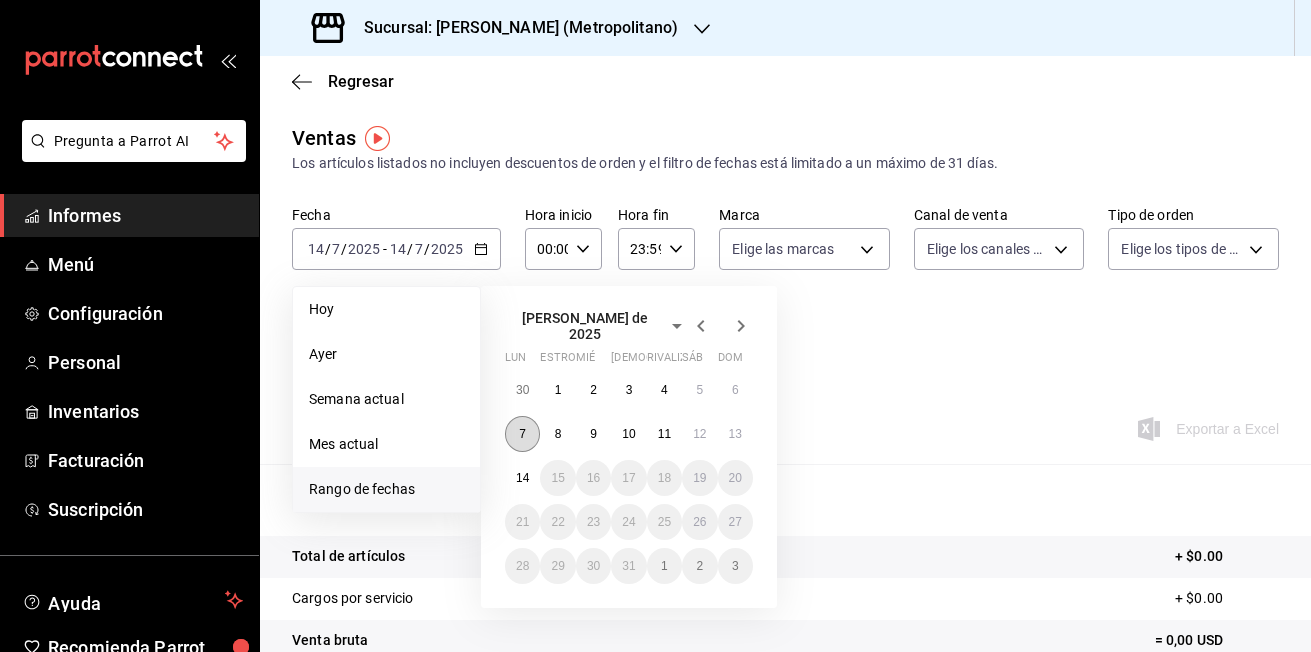 click on "7" at bounding box center [522, 434] 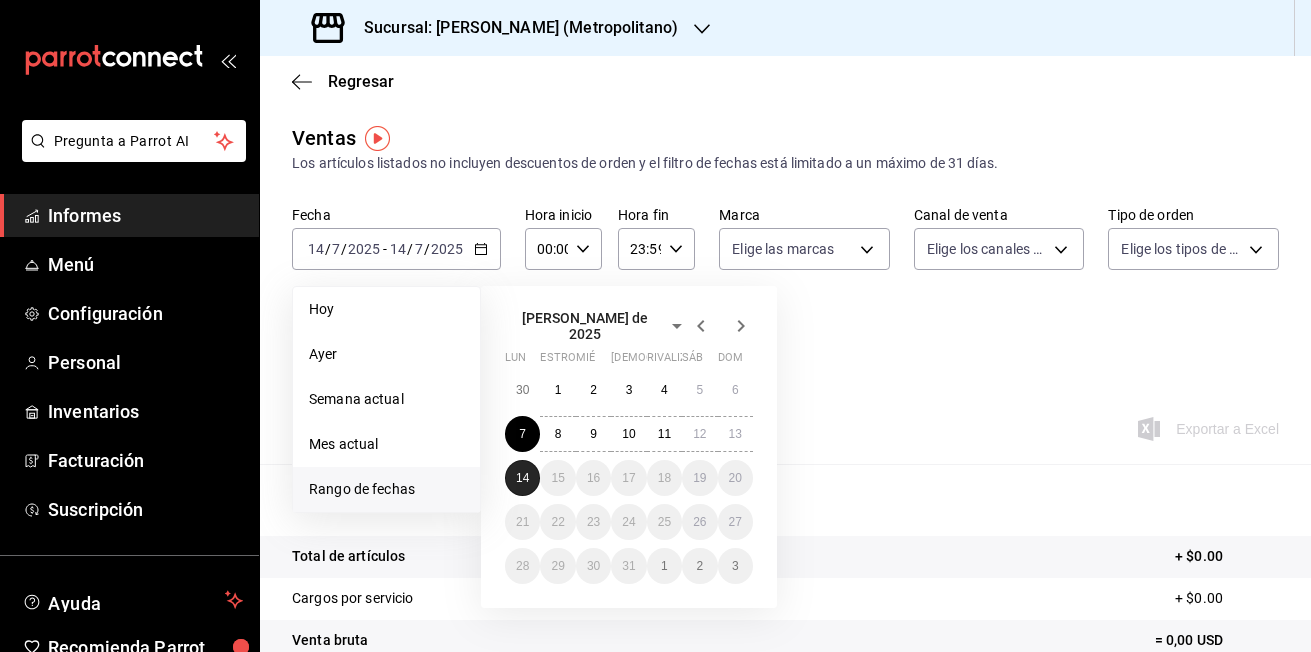 click on "14" at bounding box center [522, 478] 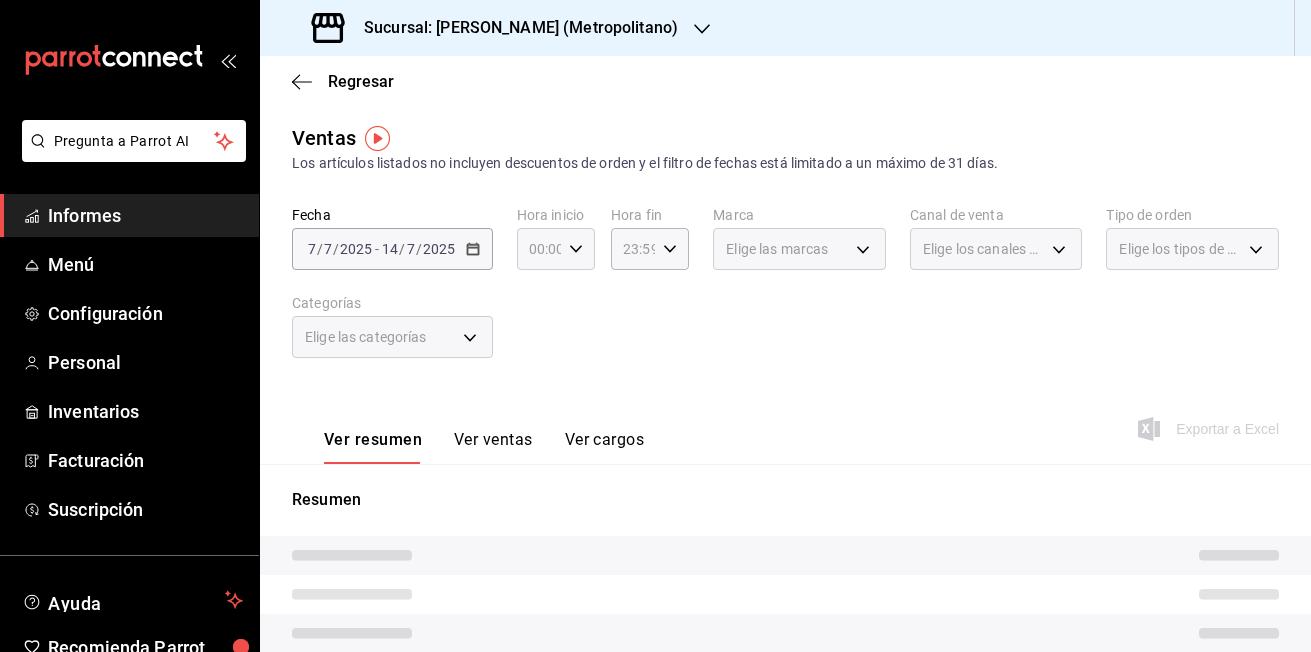 click 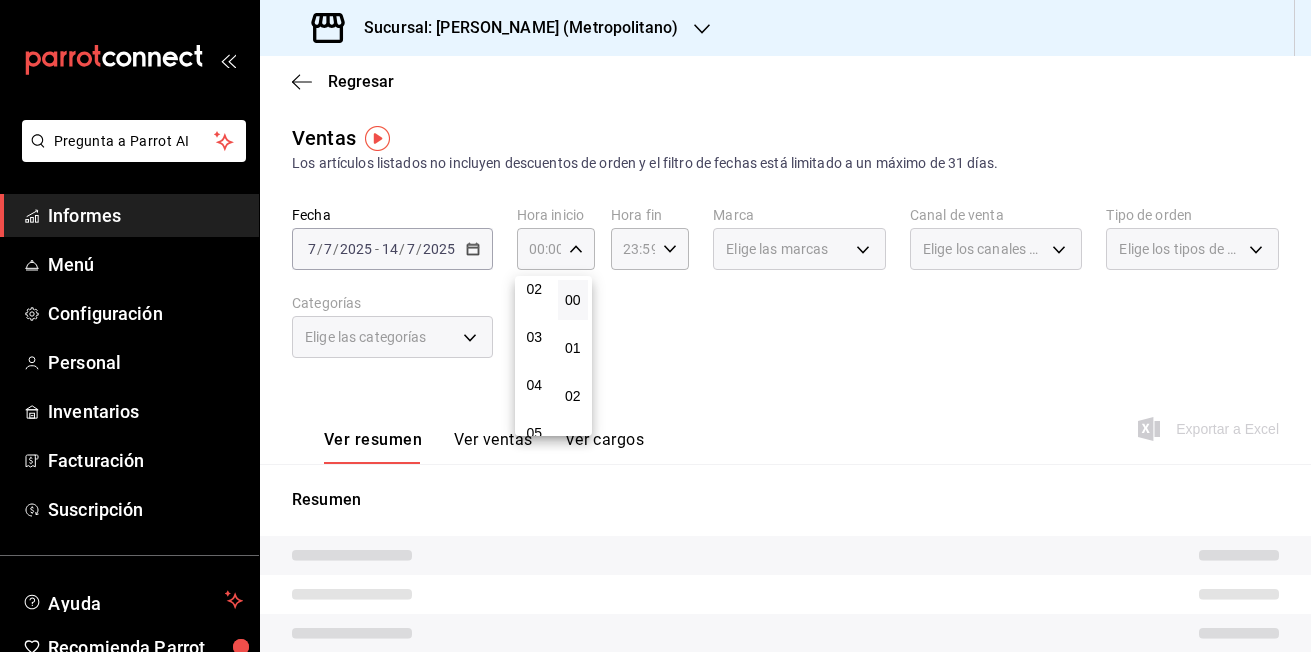 scroll, scrollTop: 200, scrollLeft: 0, axis: vertical 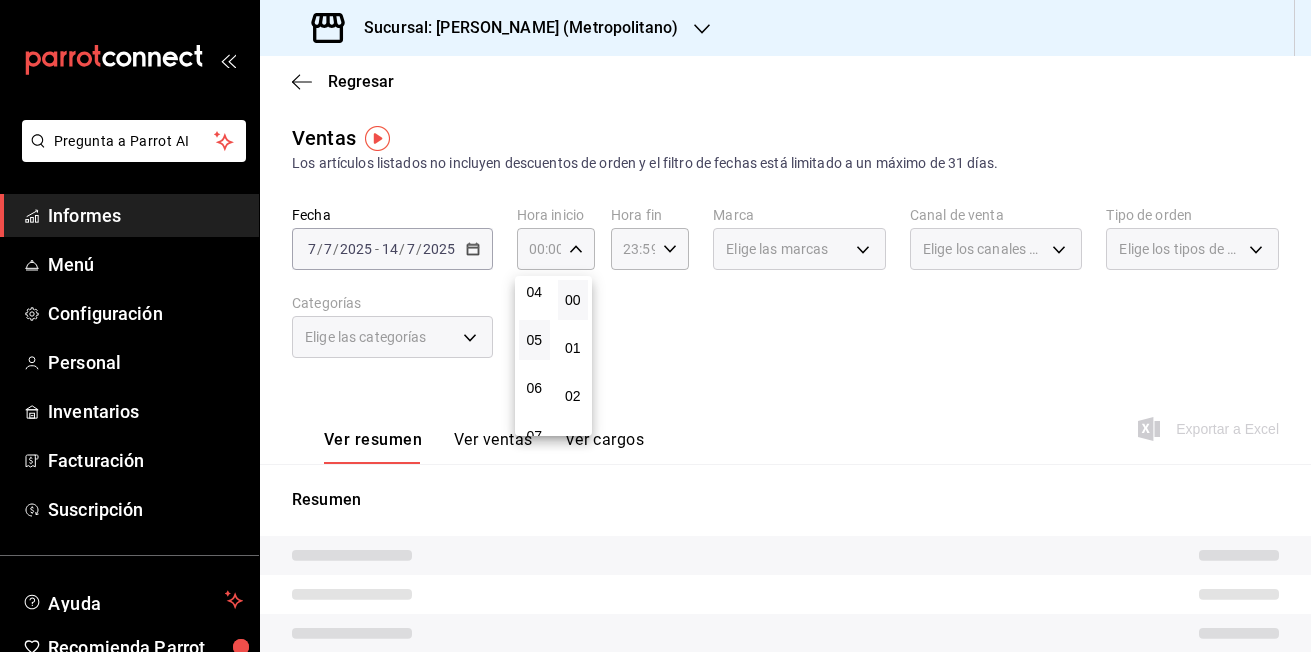 click on "05" at bounding box center [534, 340] 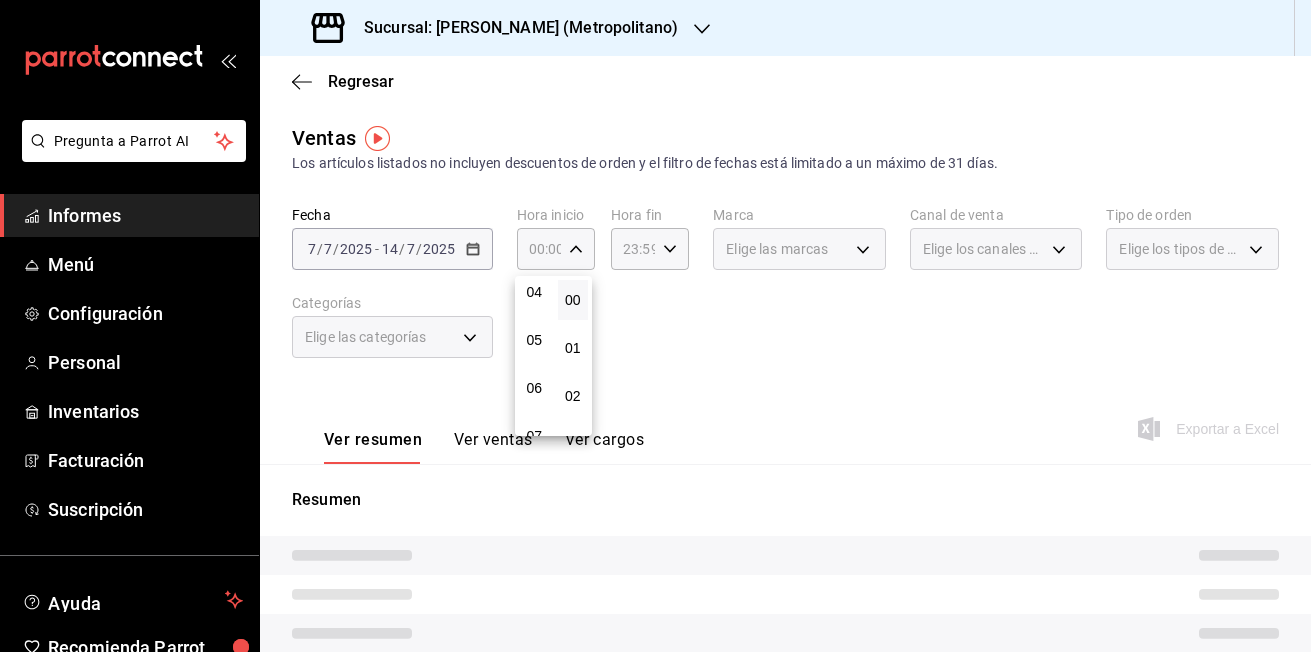 type on "05:00" 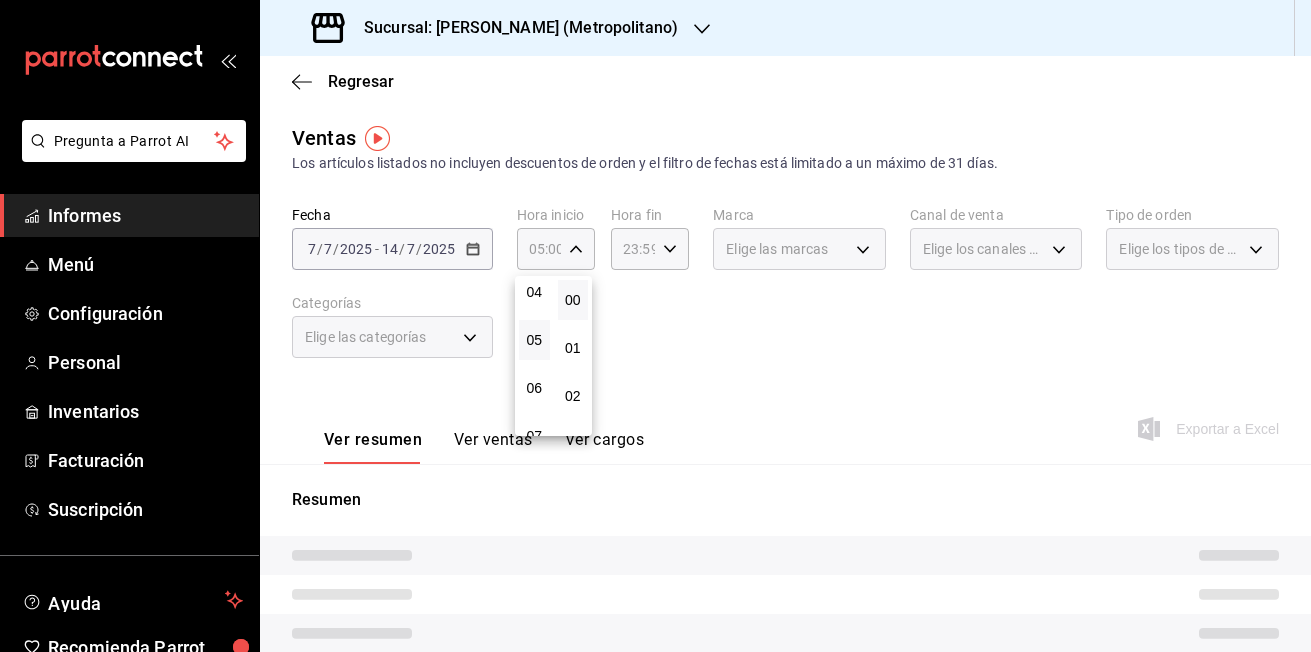 click at bounding box center (655, 326) 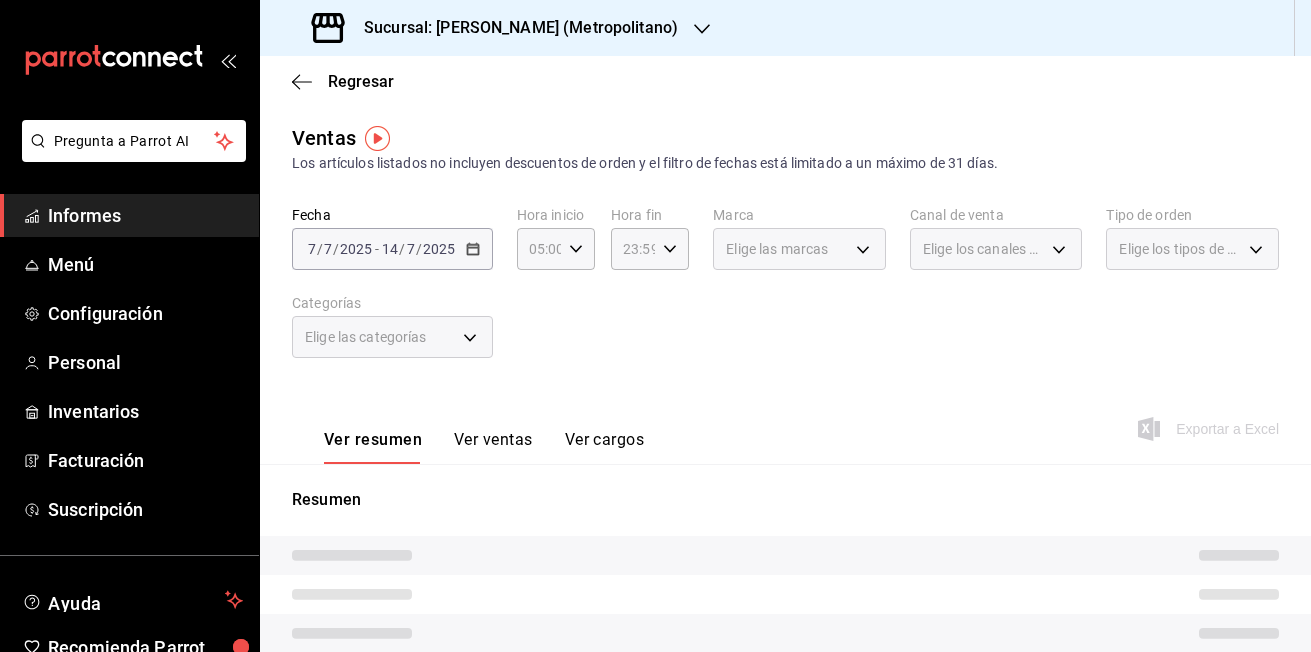 click 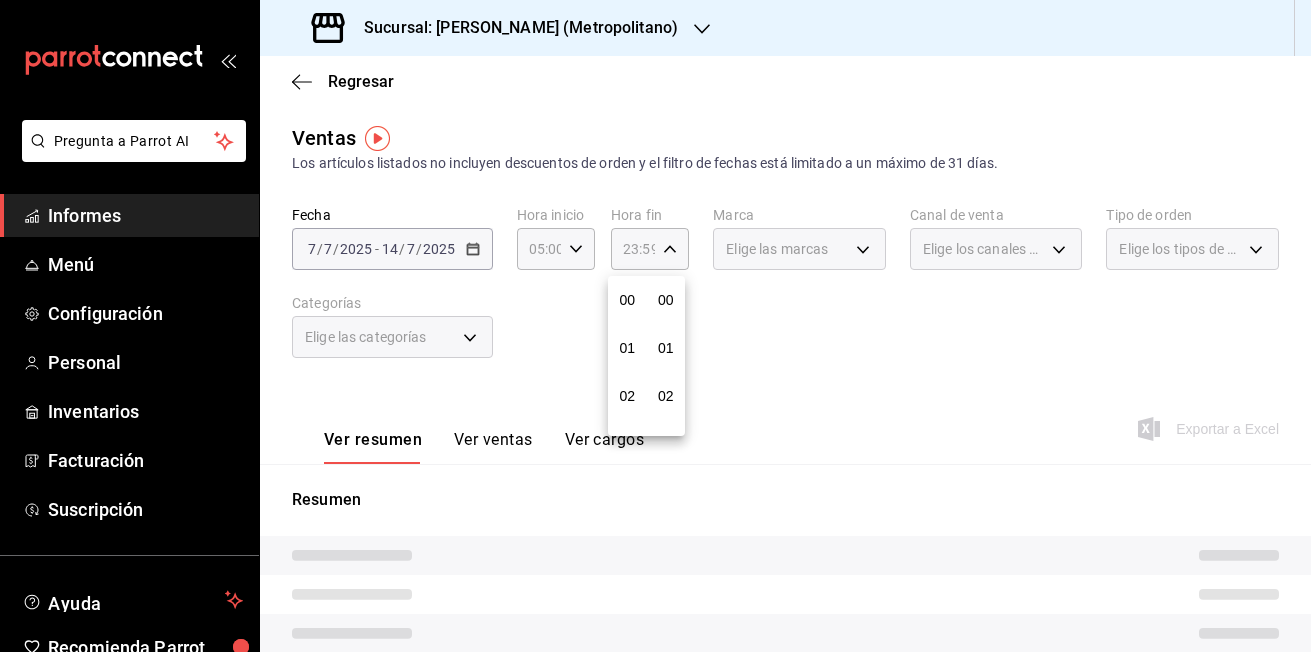 scroll, scrollTop: 992, scrollLeft: 0, axis: vertical 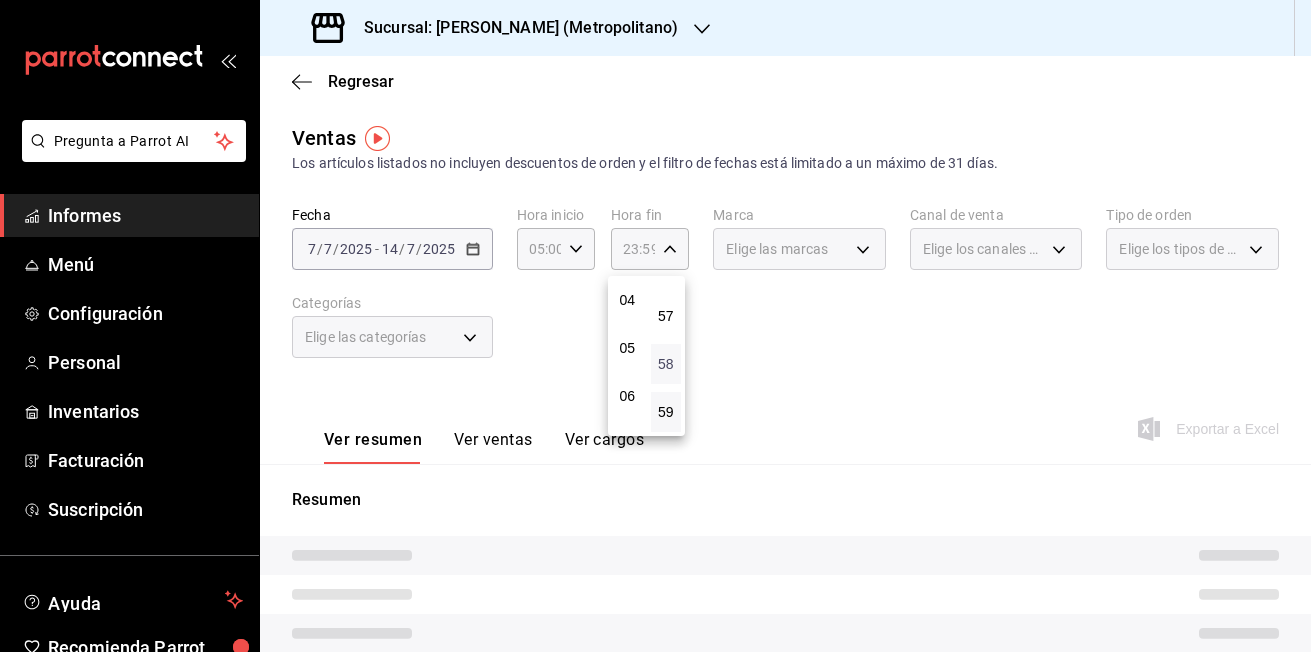 click on "05" at bounding box center (627, 348) 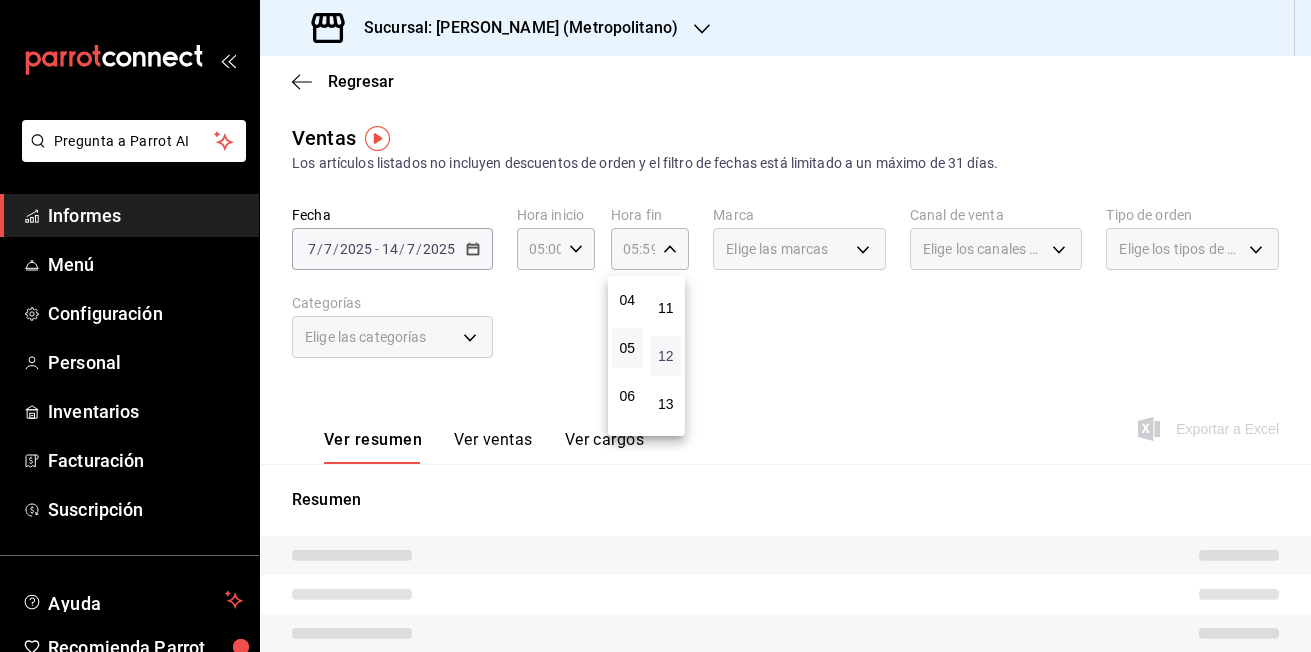 scroll, scrollTop: 0, scrollLeft: 0, axis: both 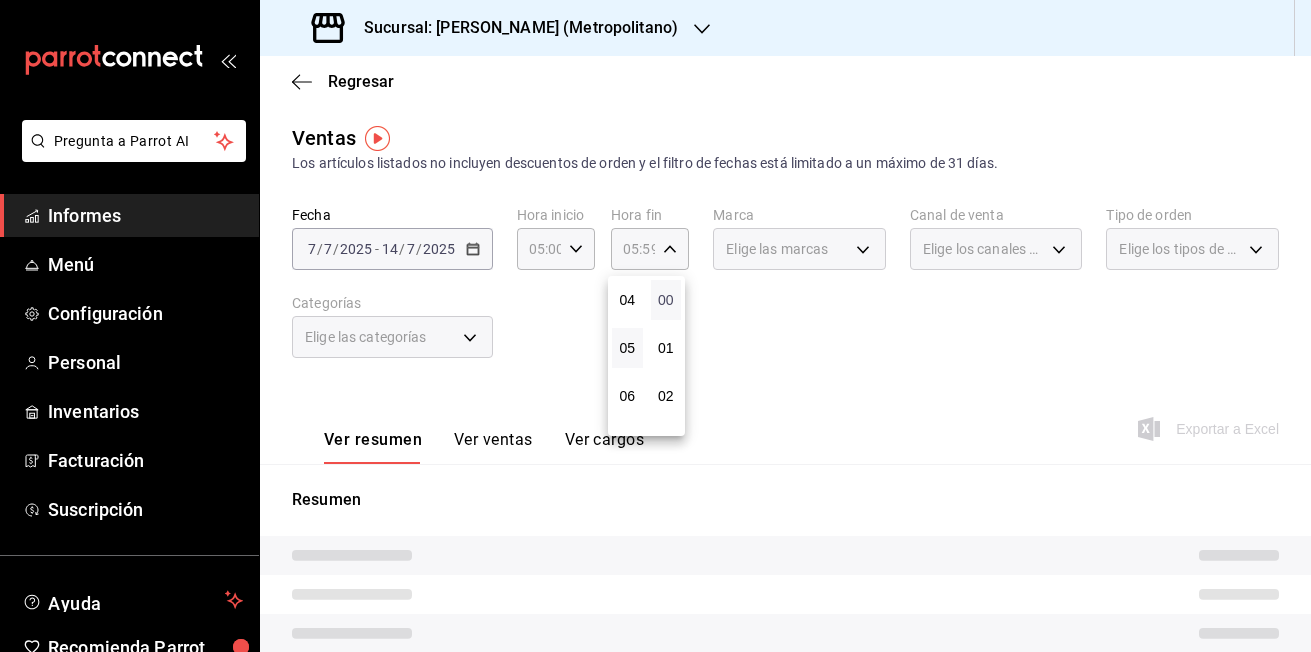 click on "00" at bounding box center [666, 300] 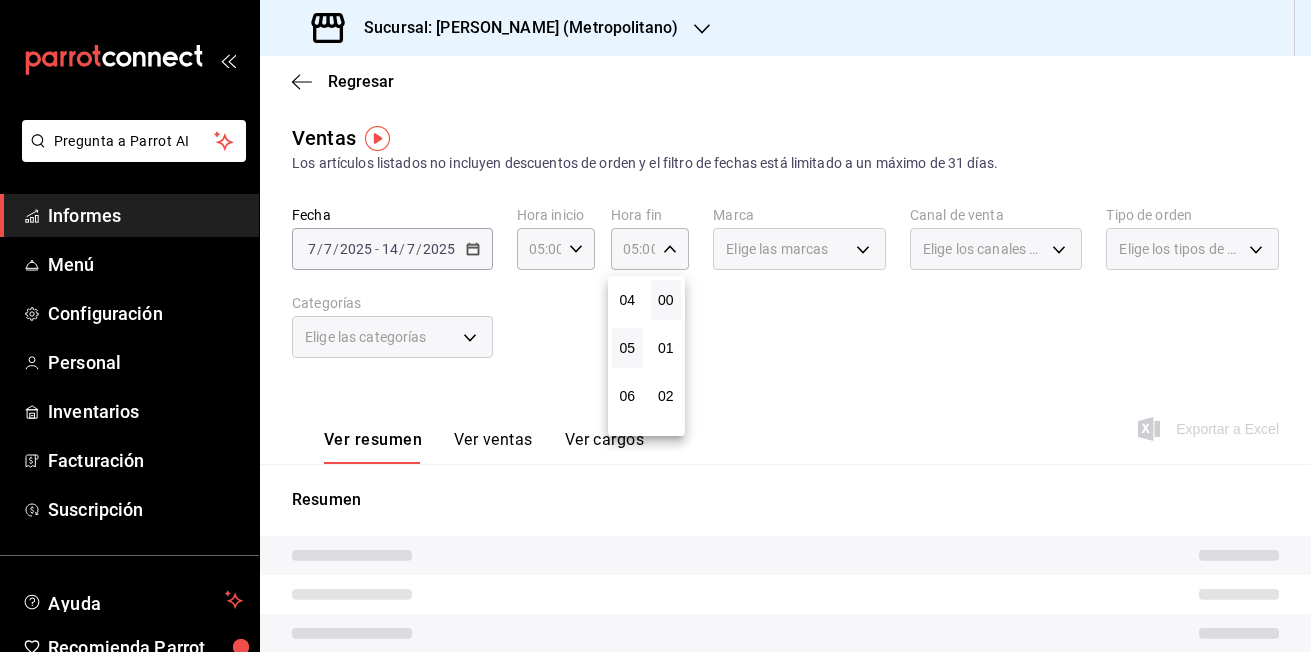 click at bounding box center [655, 326] 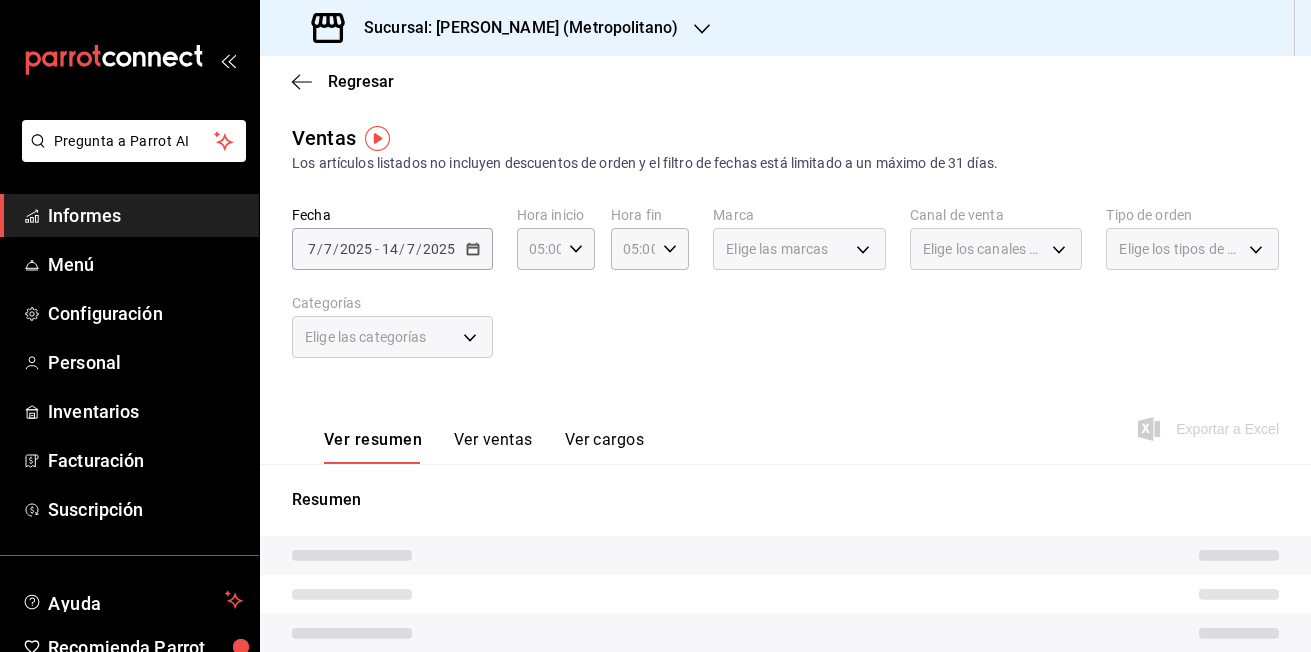 click on "Elige las categorías" at bounding box center (392, 337) 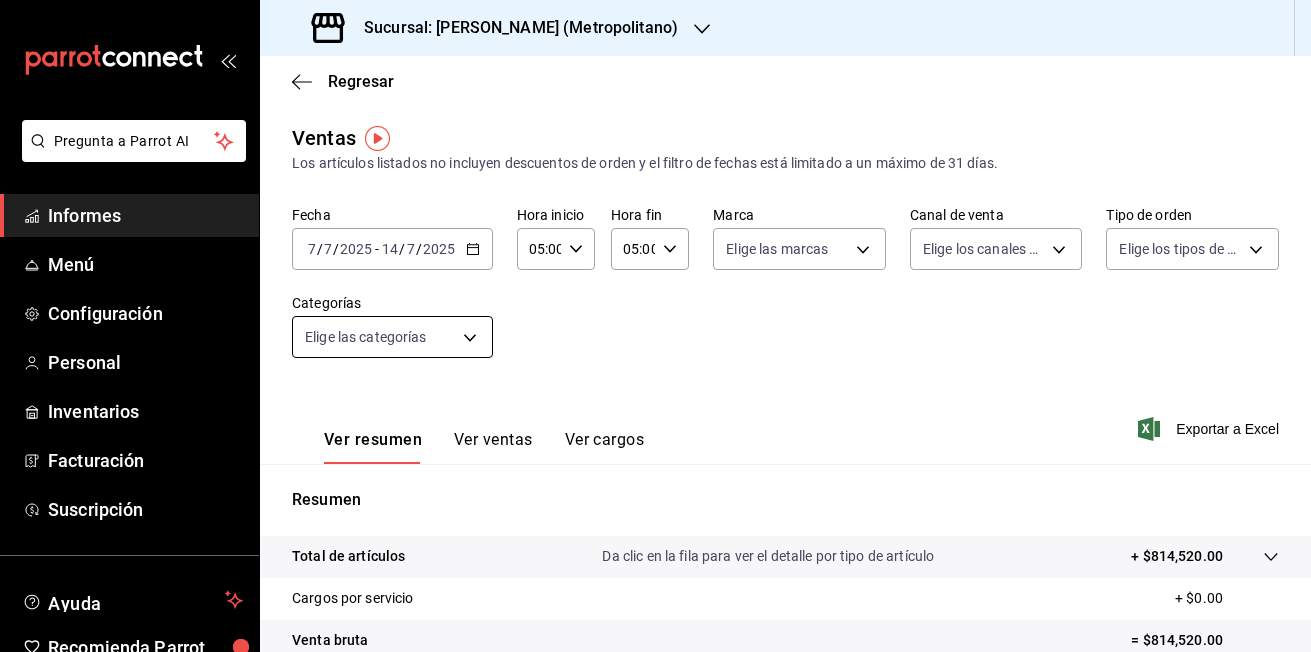 click on "Pregunta a Parrot AI Informes   Menú   Configuración   Personal   Inventarios   Facturación   Suscripción   Ayuda Recomienda Parrot   KRISTOFER DANIEL BAUTISTA MARTÍNEZ   Sugerir nueva función   Sucursal: Lázaro y Diego (Metropolitano) Regresar Ventas Los artículos listados no incluyen descuentos de orden y el filtro de fechas está limitado a un máximo de 31 días. Fecha 2025-07-07 7 / 7 / 2025 - 2025-07-14 14 / 7 / 2025 Hora inicio 05:00 Hora inicio Hora fin 05:00 Hora fin Marca Elige las marcas Canal de venta Elige los canales de venta Tipo de orden Elige los tipos de orden Categorías Elige las categorías Ver resumen Ver ventas Ver cargos Exportar a Excel Resumen Total de artículos Da clic en la fila para ver el detalle por tipo de artículo + $814,520.00 Cargos por servicio + $0.00 Venta bruta = $814,520.00 Descuentos totales - $20,476.40 Certificados de regalo - $13,554.00 Venta total = $780,489.60 Impuestos - $107,653.74 Venta neta = $672,835.86 Pregunta a Parrot AI Informes   Menú" at bounding box center (655, 326) 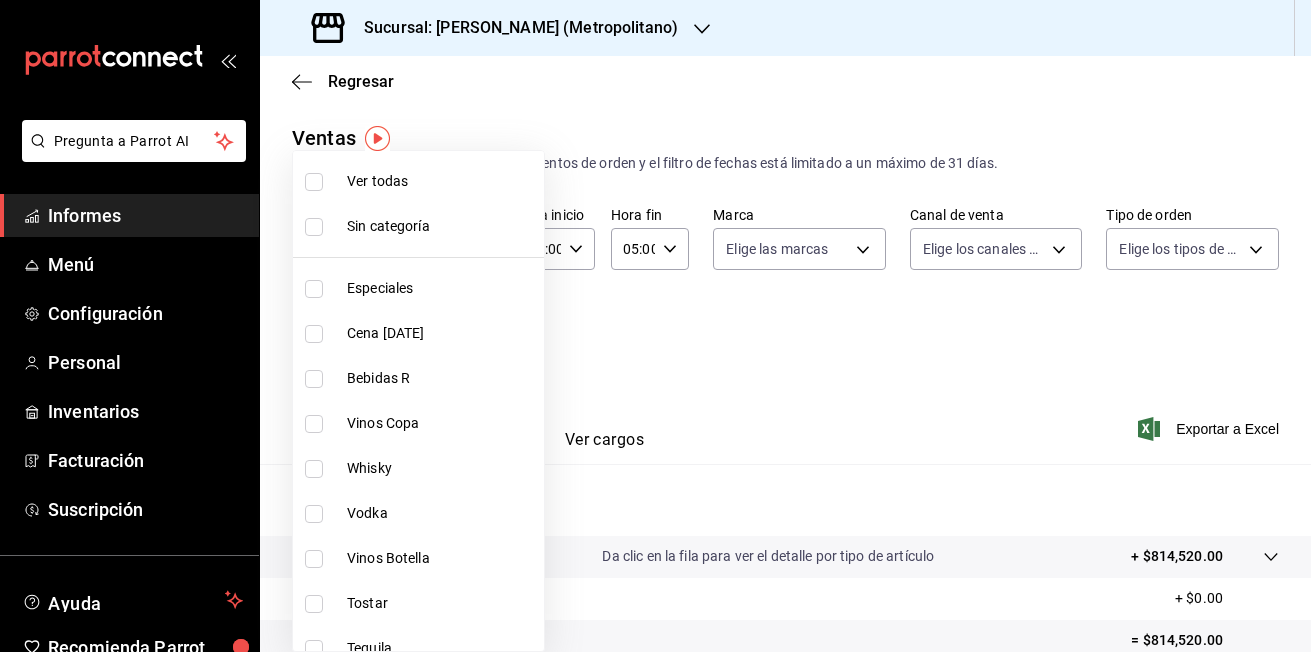 click at bounding box center [314, 424] 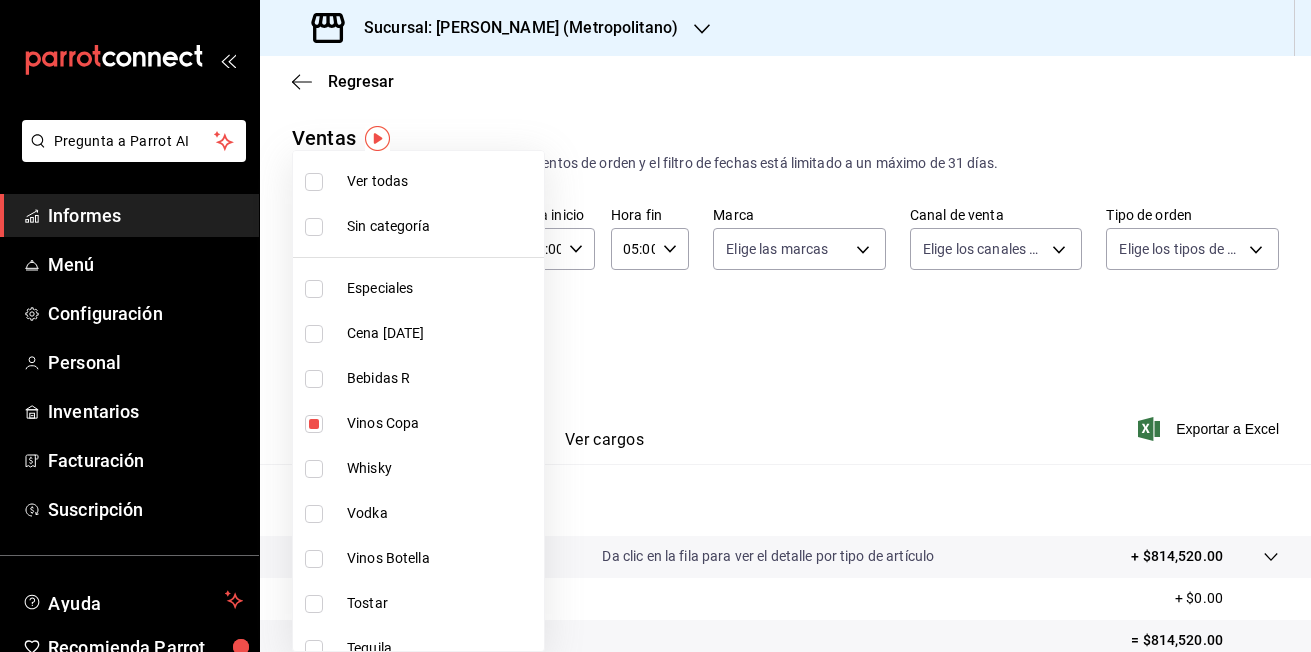 type on "5a1b0904-299f-4861-a40a-4c9b54b9e0f5" 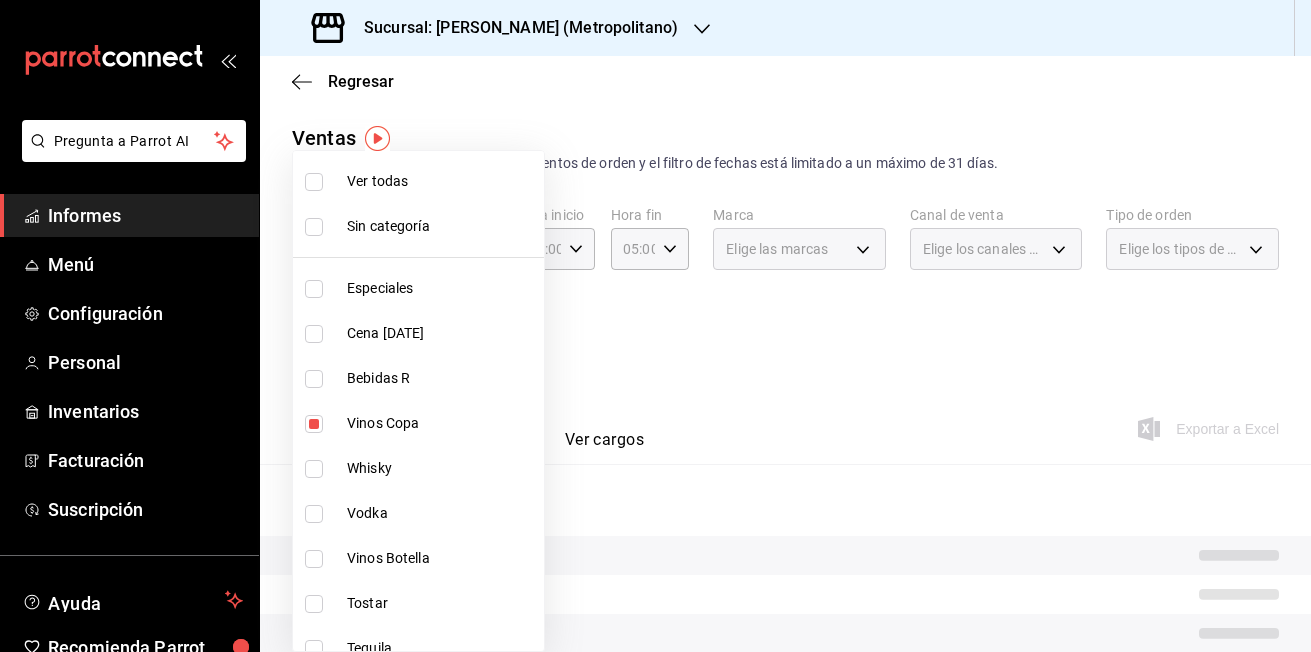 click at bounding box center [314, 559] 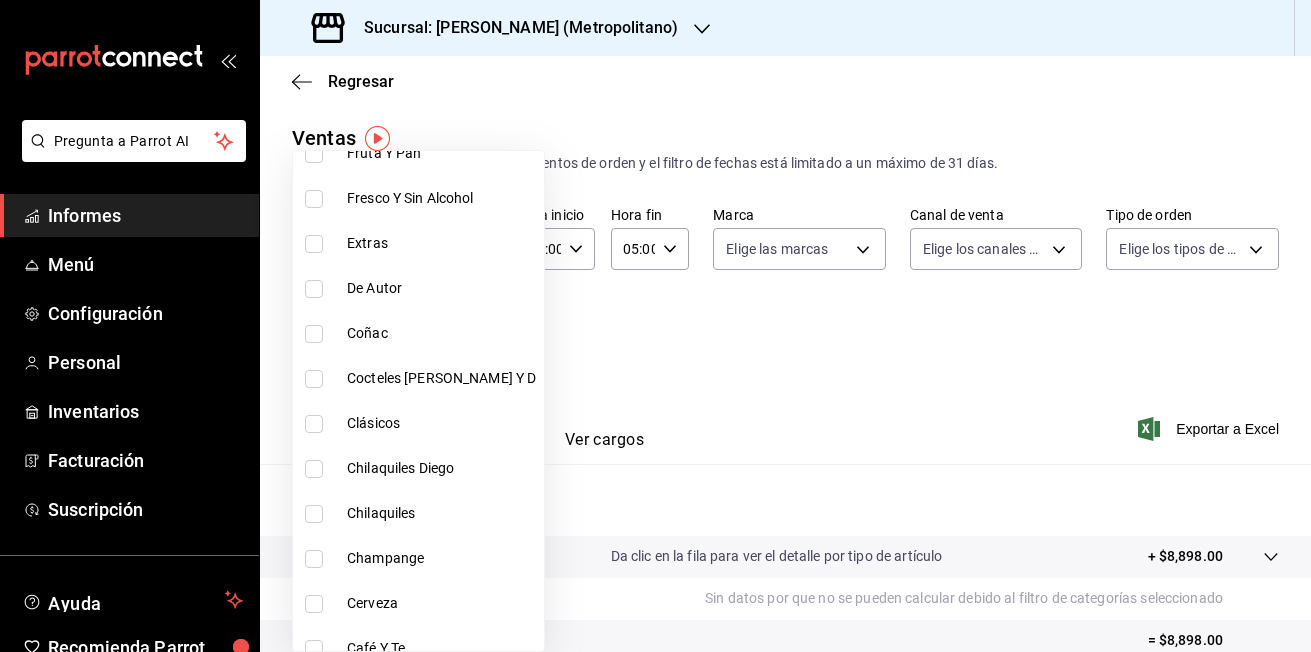 scroll, scrollTop: 1200, scrollLeft: 0, axis: vertical 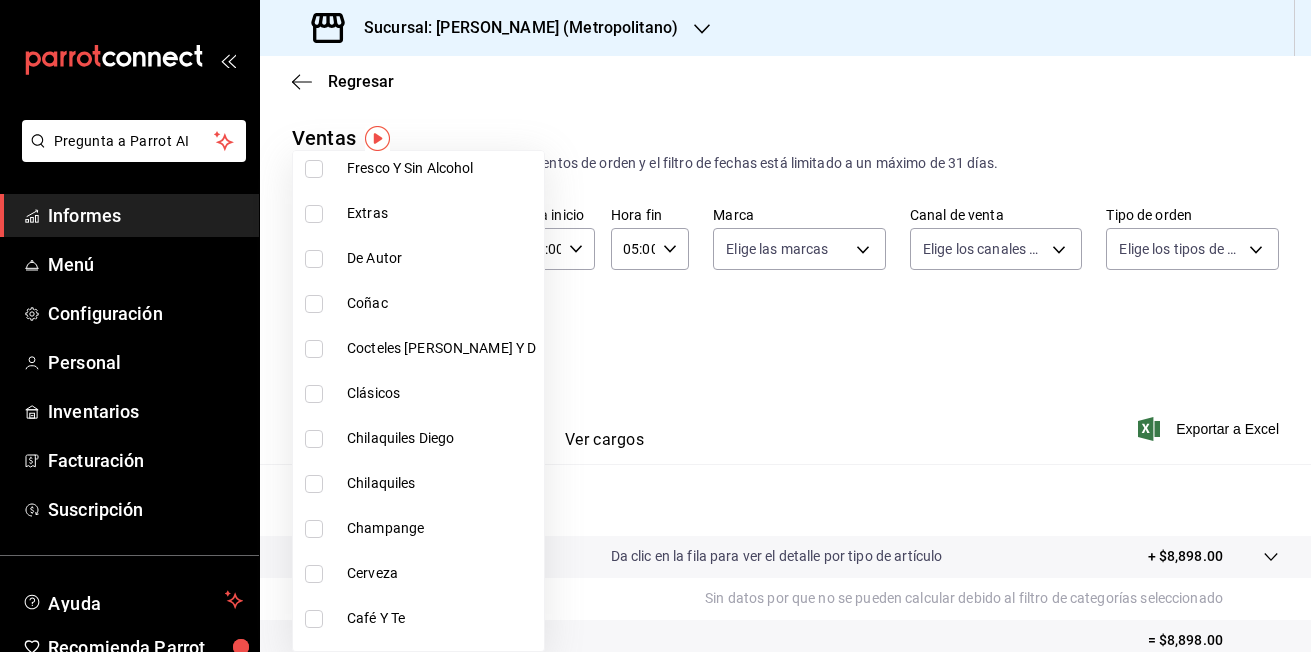 click at bounding box center [314, 529] 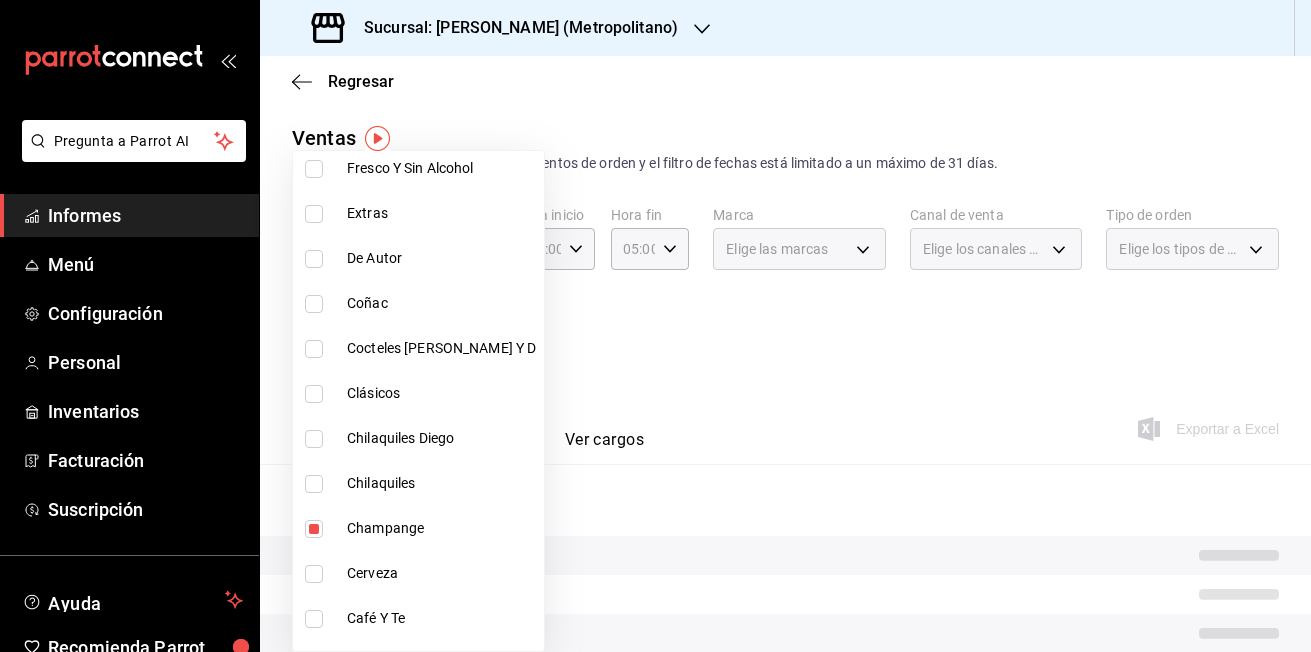 click at bounding box center (655, 326) 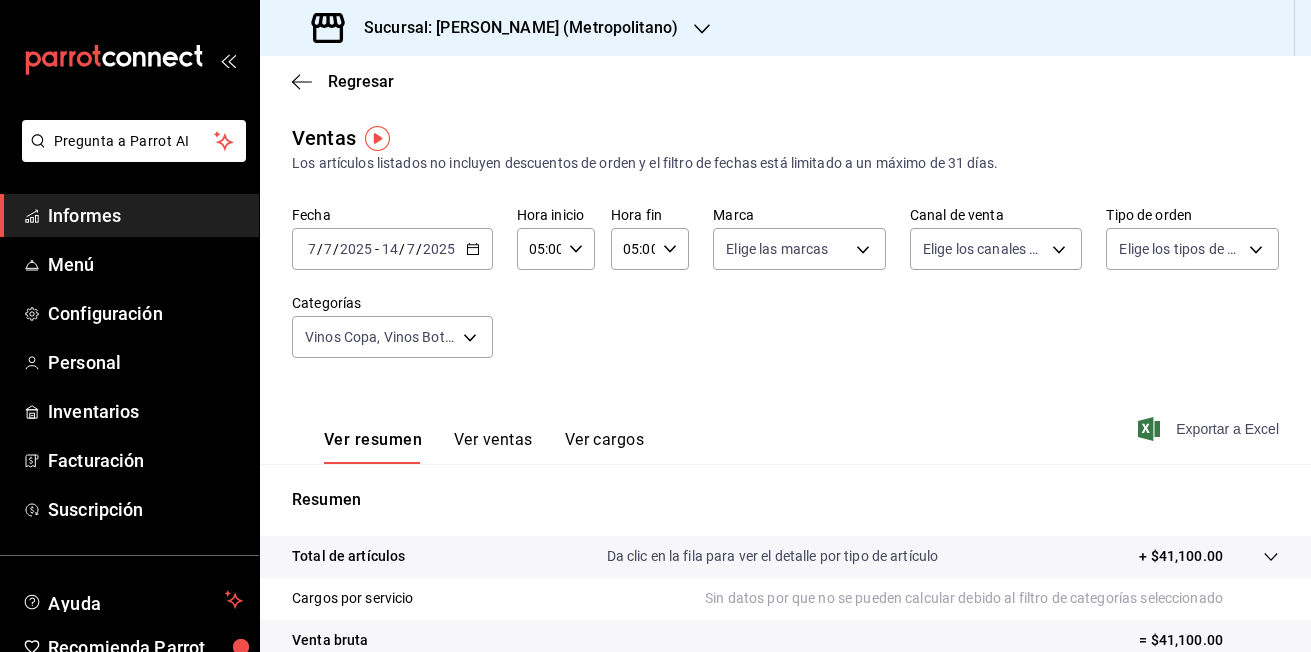 click on "Exportar a Excel" at bounding box center (1227, 429) 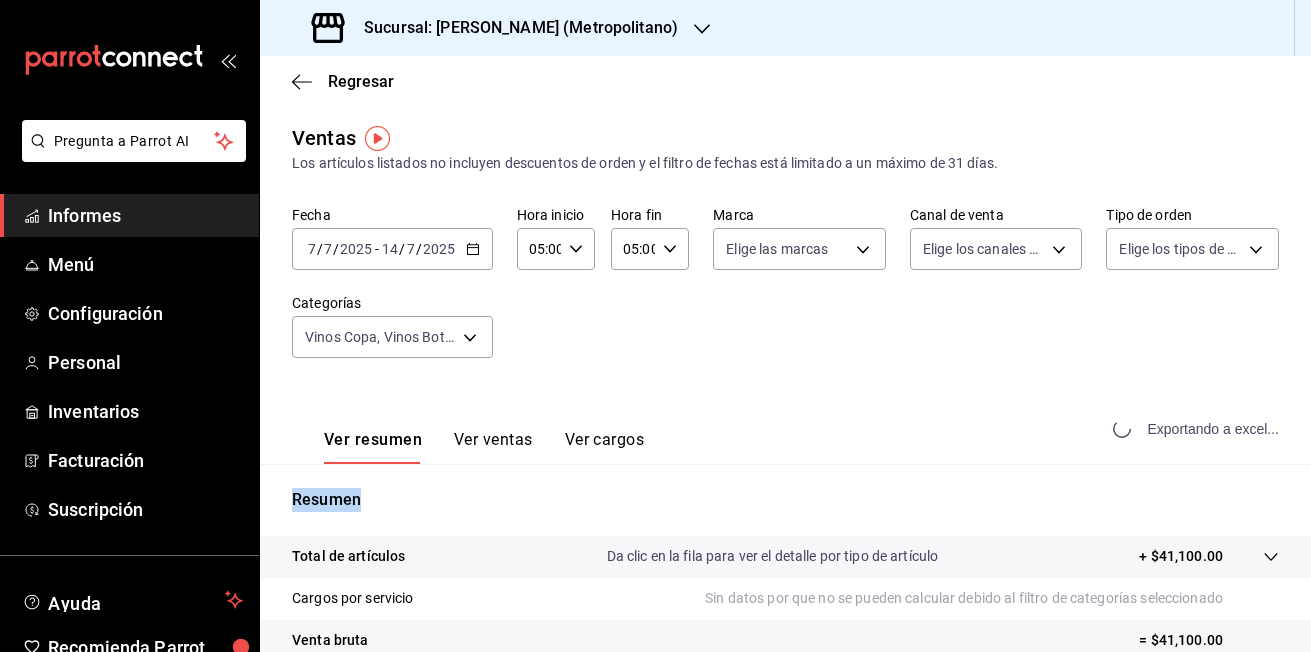 click on "Exportando a excel..." at bounding box center (1198, 429) 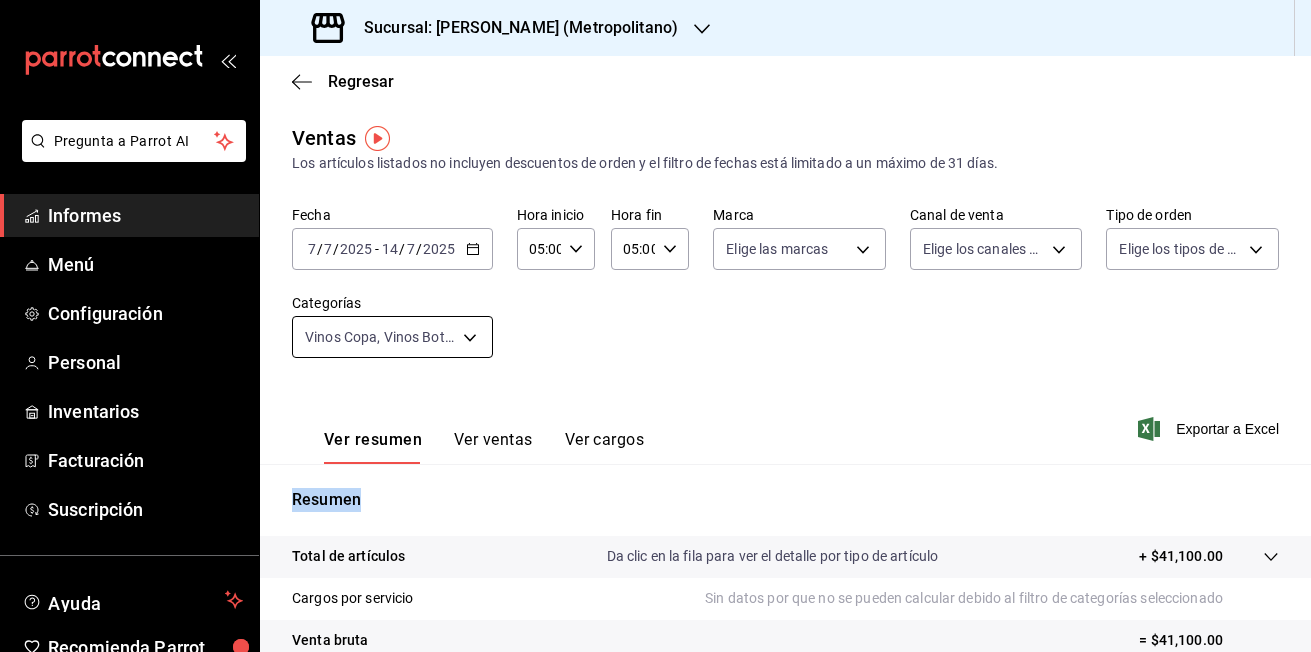 click on "Pregunta a Parrot AI Informes   Menú   Configuración   Personal   Inventarios   Facturación   Suscripción   Ayuda Recomienda Parrot   KRISTOFER DANIEL BAUTISTA MARTÍNEZ   Sugerir nueva función   Sucursal: Lázaro y Diego (Metropolitano) Regresar Ventas Los artículos listados no incluyen descuentos de orden y el filtro de fechas está limitado a un máximo de 31 días. Fecha 2025-07-07 7 / 7 / 2025 - 2025-07-14 14 / 7 / 2025 Hora inicio 05:00 Hora inicio Hora fin 05:00 Hora fin Marca Elige las marcas Canal de venta Elige los canales de venta Tipo de orden Elige los tipos de orden Categorías Vinos Copa, Vinos Botella, Champange 5a1b0904-299f-4861-a40a-4c9b54b9e0f5,86059014-425b-41bb-8e3a-e320931160e4,335c9c6d-106c-47fb-a9bb-153c8013c642 Ver resumen Ver ventas Ver cargos Exportar a Excel Resumen Total de artículos Da clic en la fila para ver el detalle por tipo de artículo + $41,100.00 Cargos por servicio  Sin datos por que no se pueden calcular debido al filtro de categorías seleccionado Venta bruta" at bounding box center (655, 326) 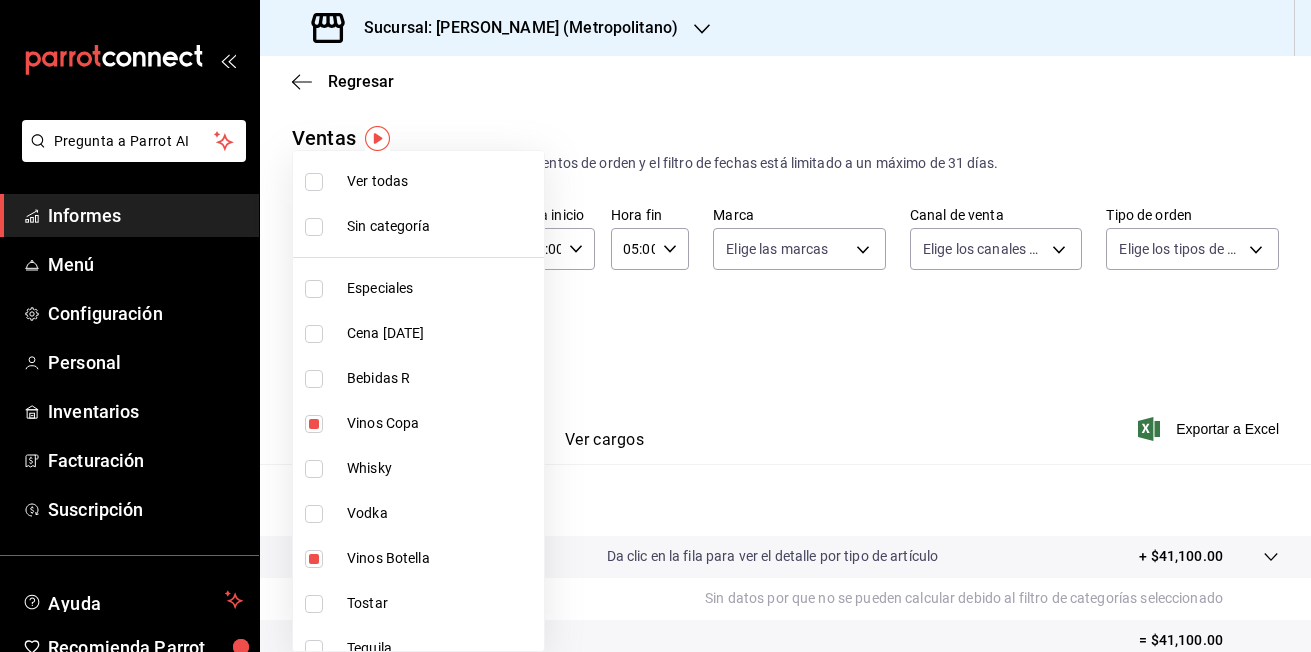 click at bounding box center [314, 424] 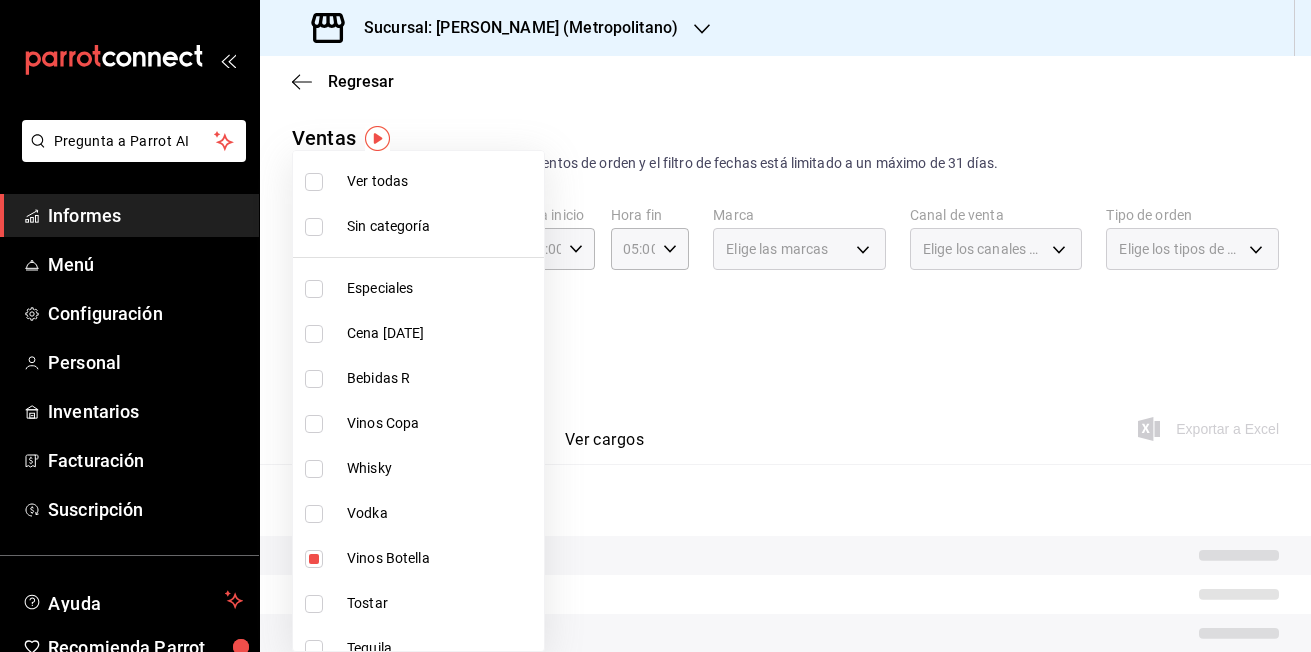 click at bounding box center [314, 379] 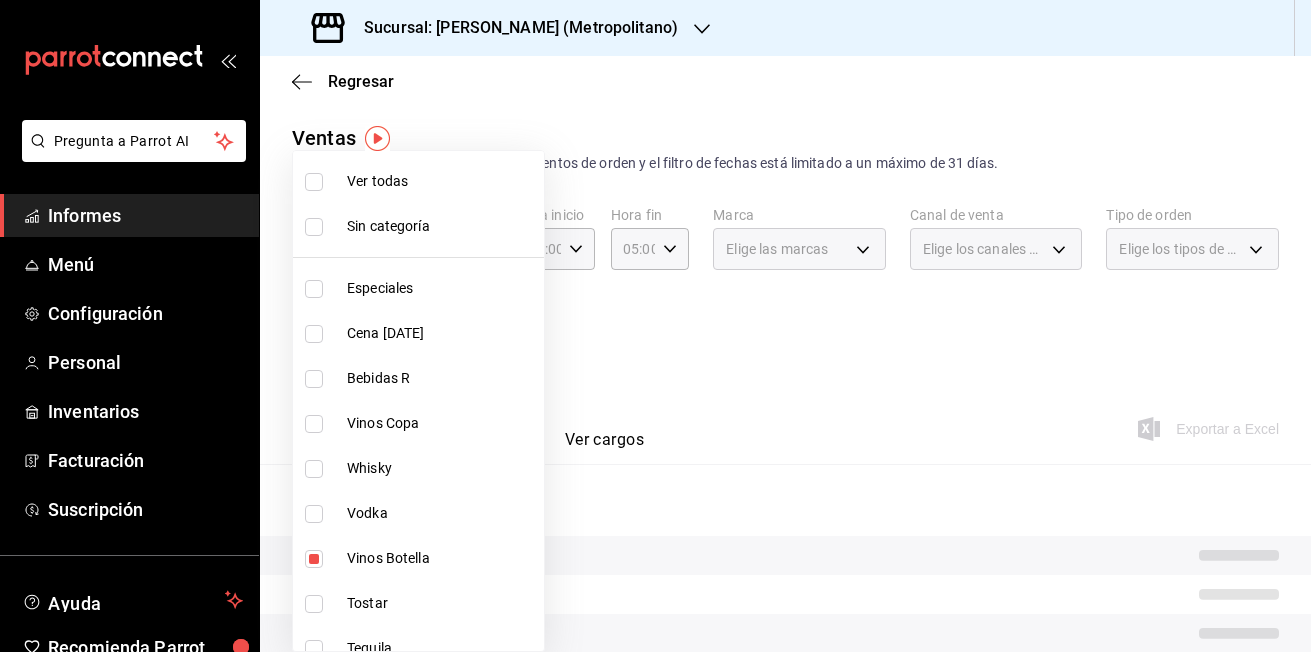 checkbox on "true" 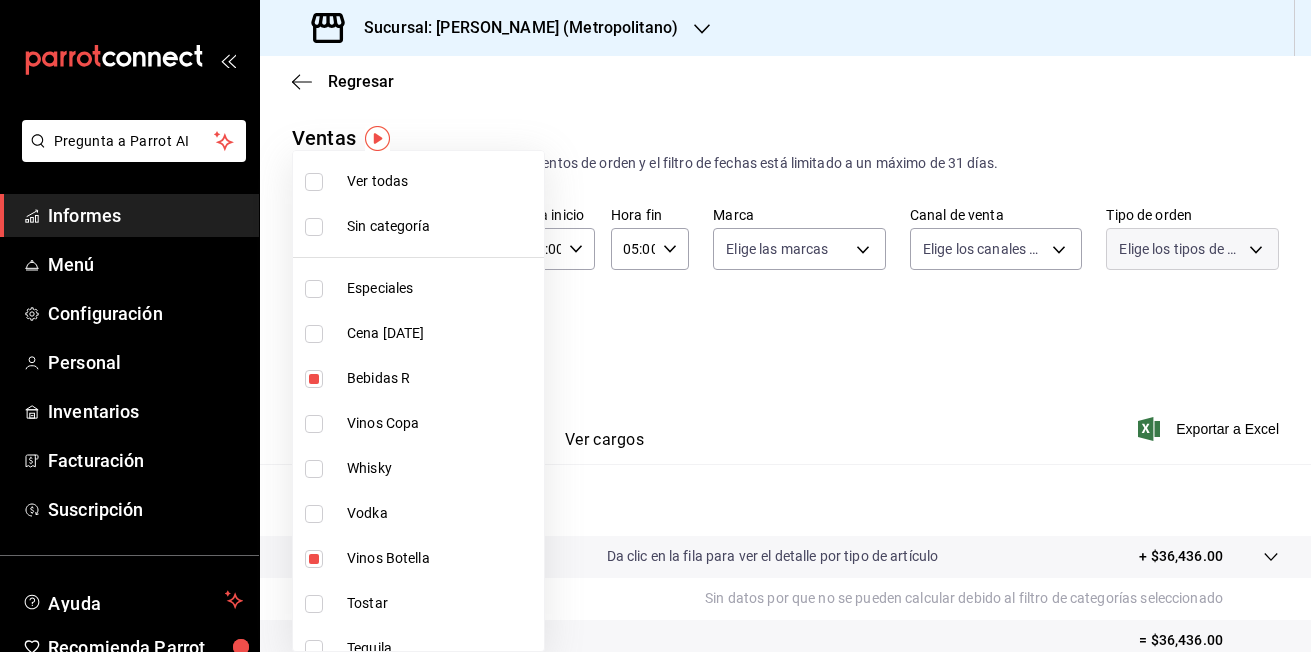 type on "86059014-425b-41bb-8e3a-e320931160e4,335c9c6d-106c-47fb-a9bb-153c8013c642,3e3b7fd2-fbe5-449e-8f2b-2816b629dbaa" 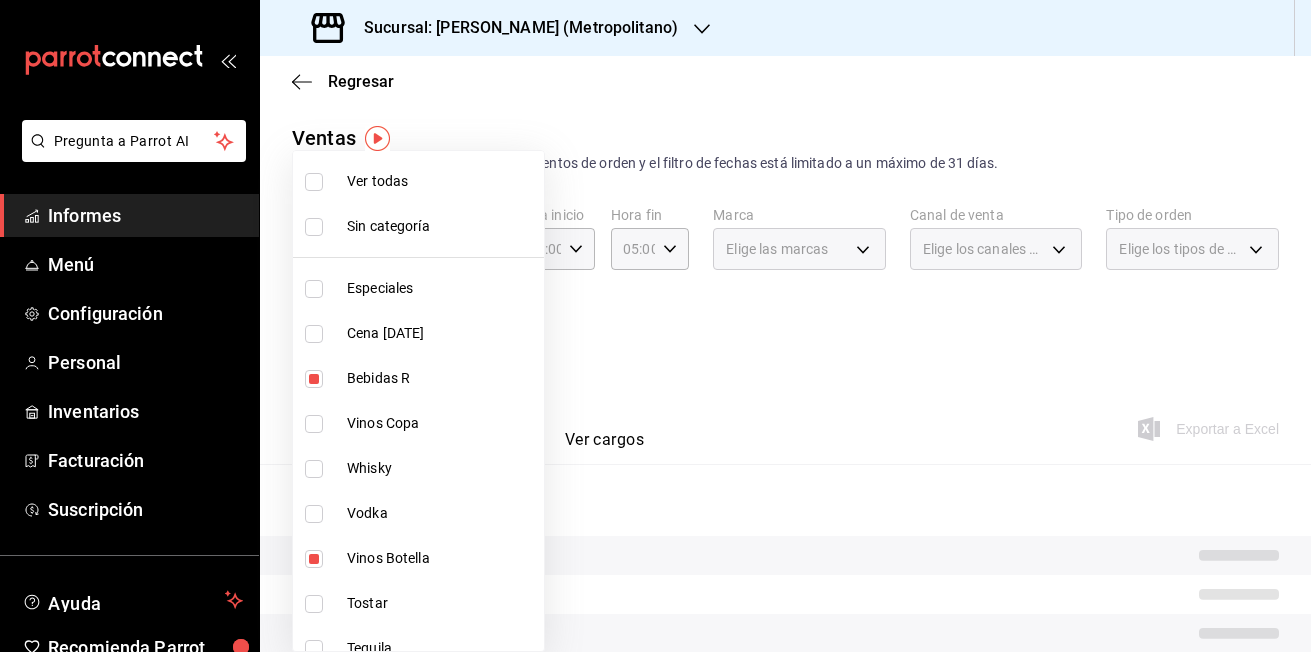 click at bounding box center (314, 559) 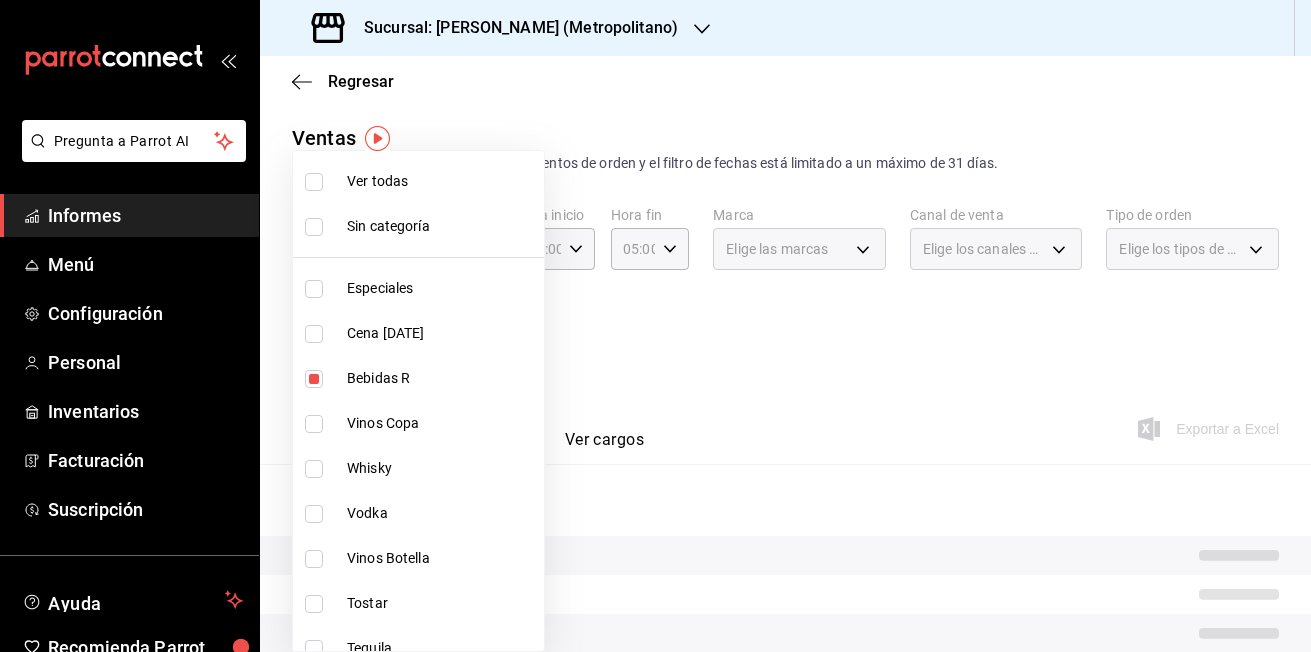 click at bounding box center (314, 379) 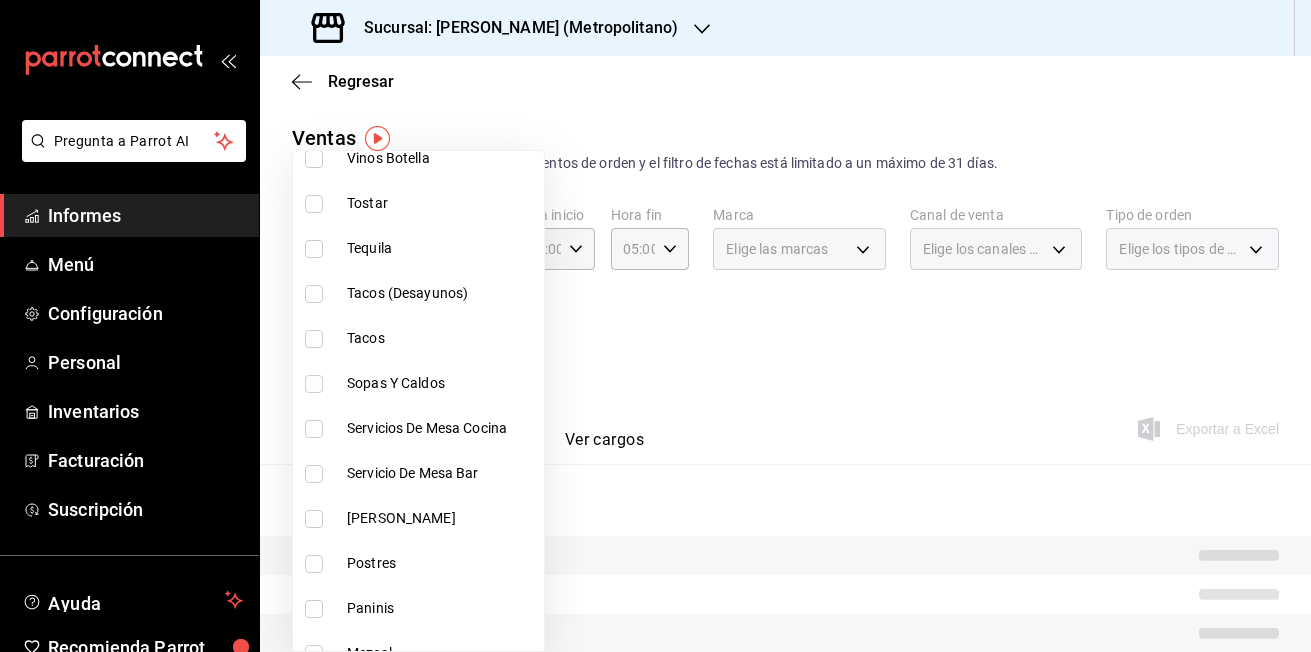 scroll, scrollTop: 0, scrollLeft: 0, axis: both 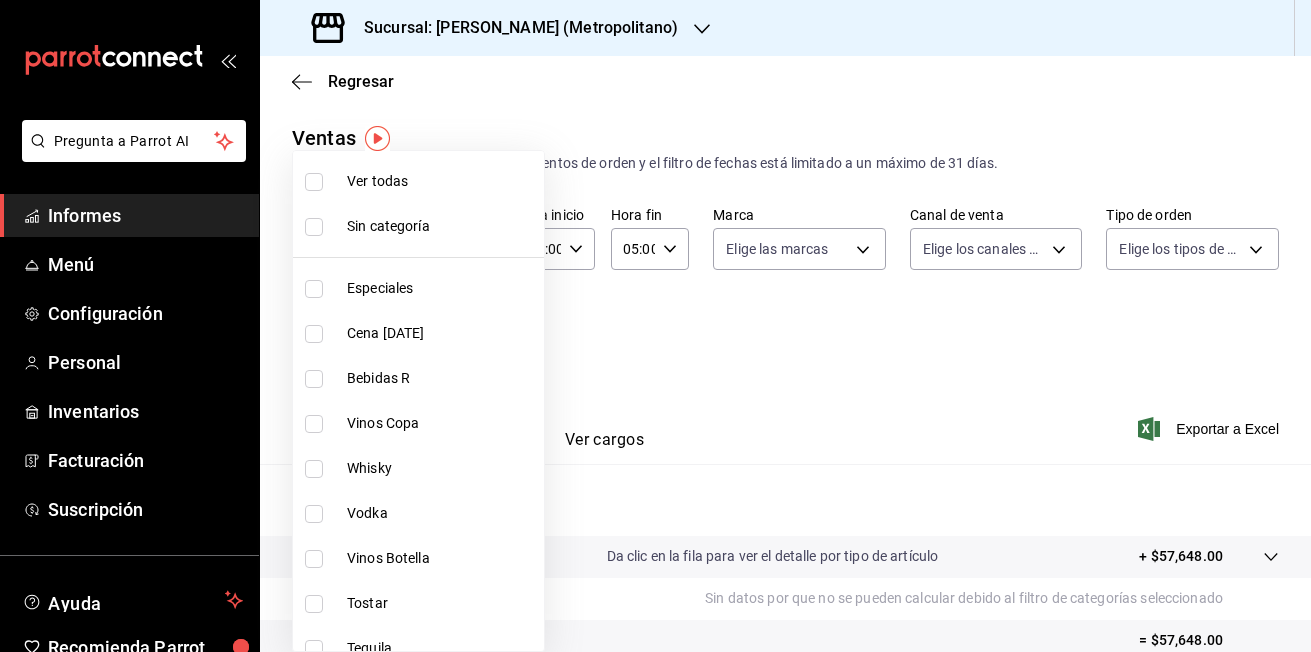 click at bounding box center (314, 379) 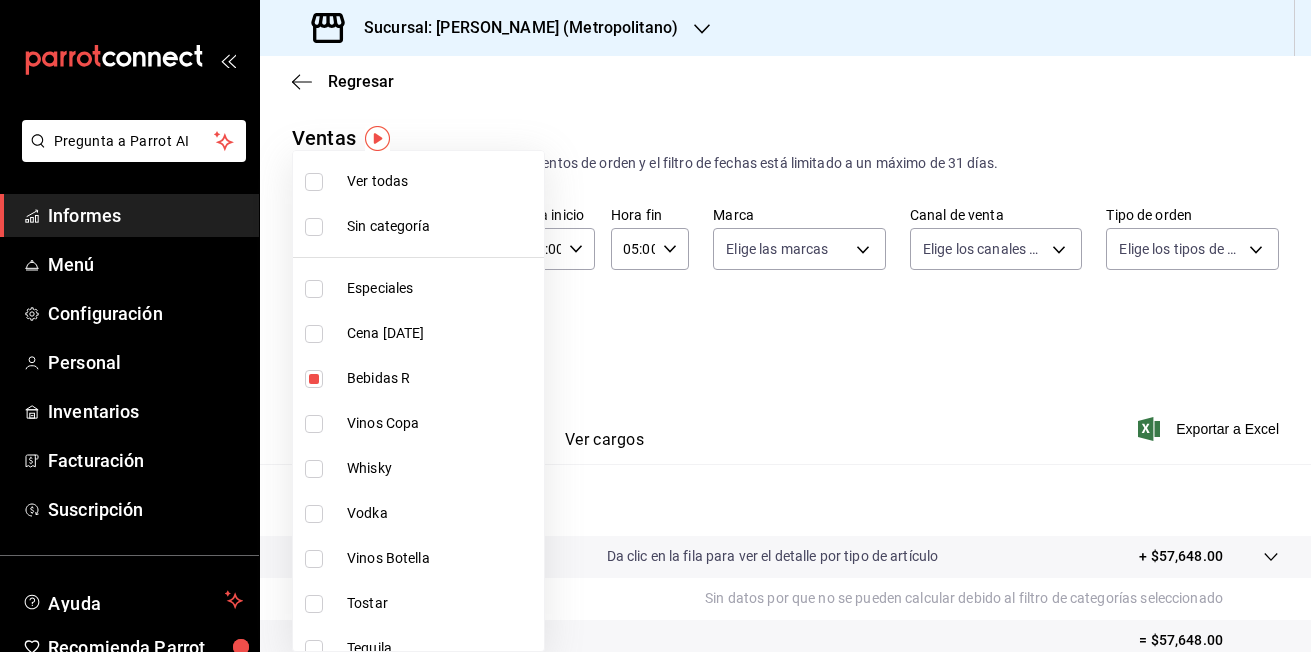 click at bounding box center [314, 424] 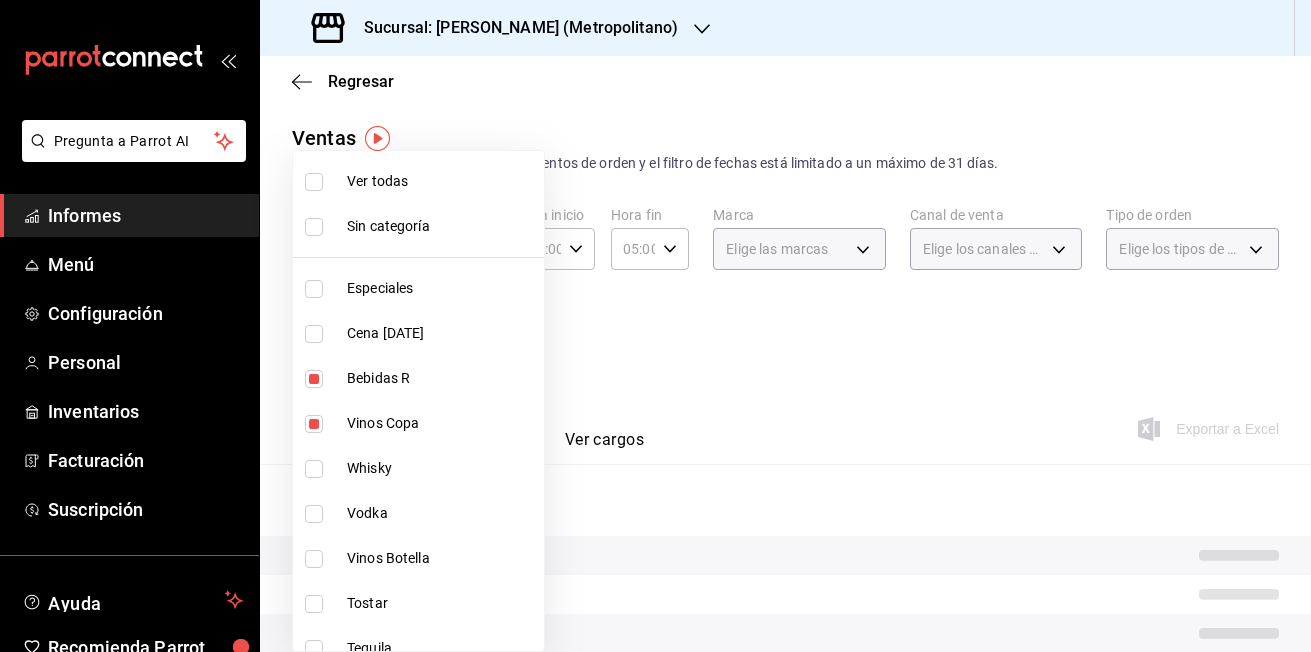 click at bounding box center (314, 469) 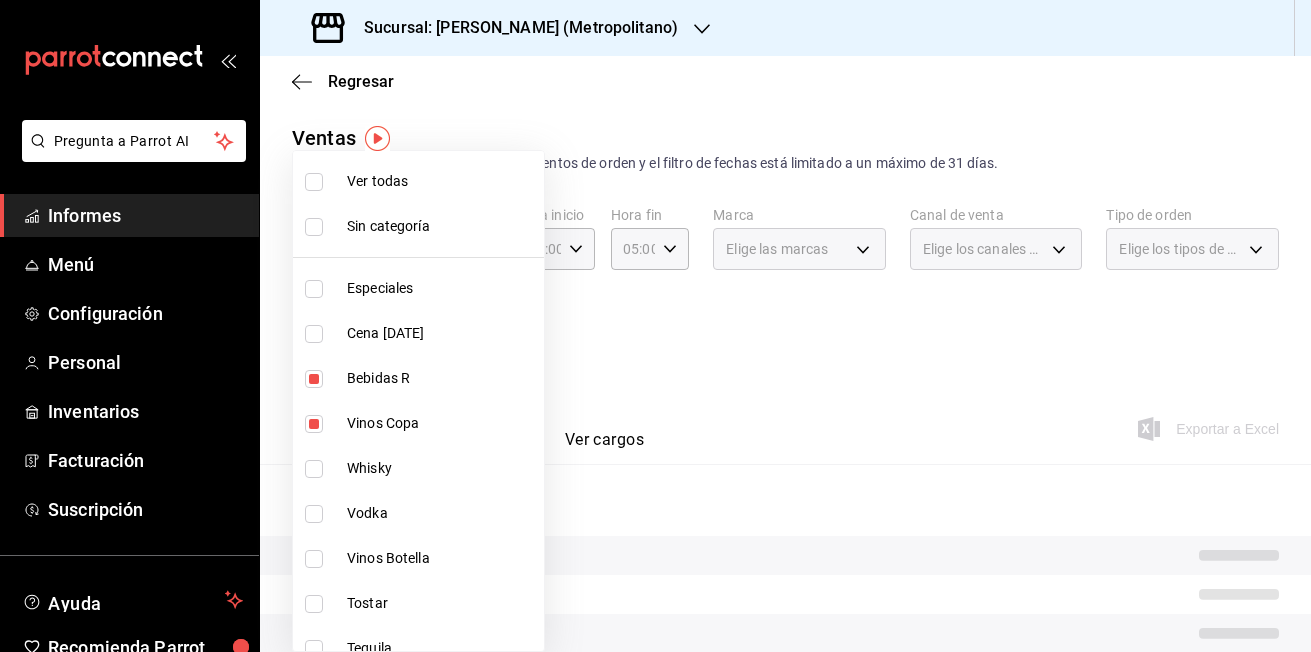 type on "335c9c6d-106c-47fb-a9bb-153c8013c642,3e3b7fd2-fbe5-449e-8f2b-2816b629dbaa,5a1b0904-299f-4861-a40a-4c9b54b9e0f5,a10f5fa6-e5a3-4ec9-8d08-73bd07e8c094" 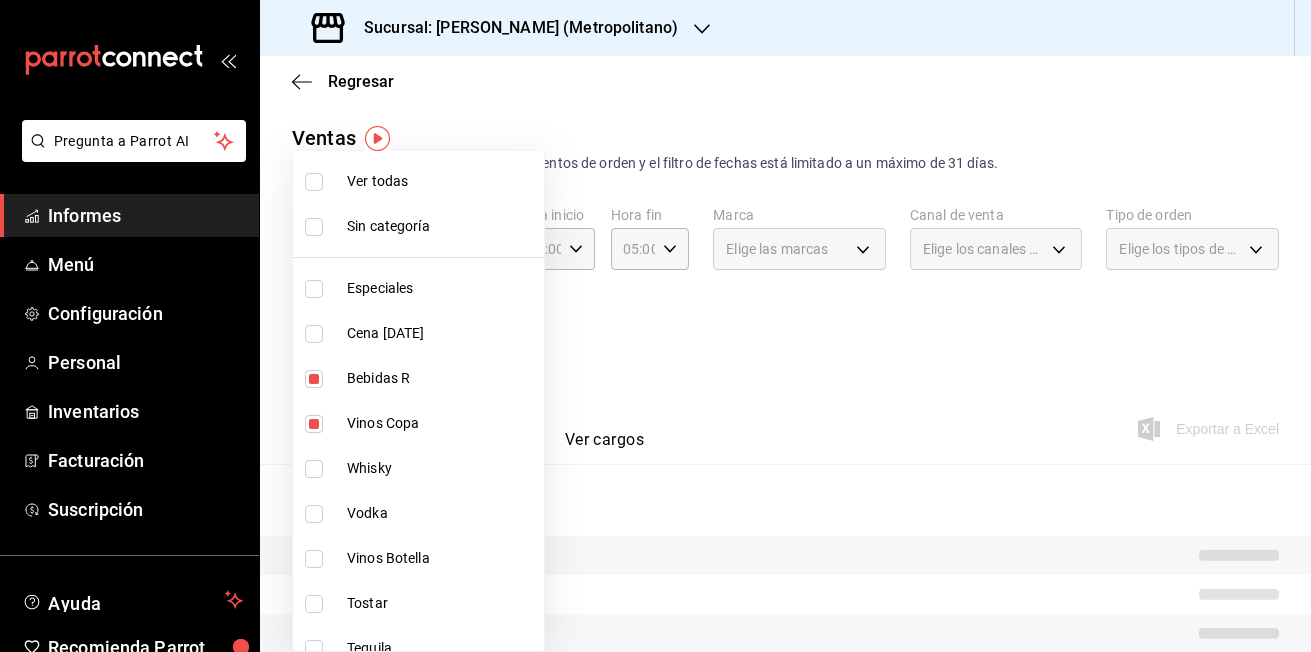 checkbox on "true" 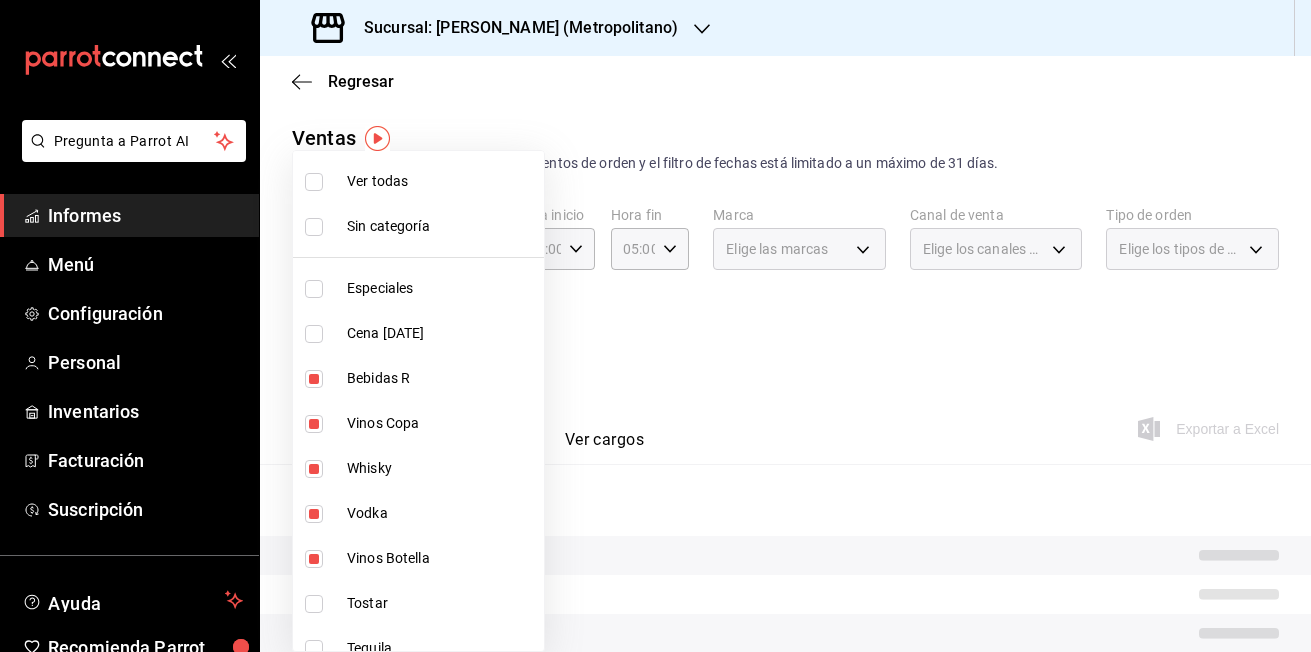 type on "335c9c6d-106c-47fb-a9bb-153c8013c642,3e3b7fd2-fbe5-449e-8f2b-2816b629dbaa,5a1b0904-299f-4861-a40a-4c9b54b9e0f5,a10f5fa6-e5a3-4ec9-8d08-73bd07e8c094,6583a41f-bf16-4b3a-ad5a-6581b2e594bb,86059014-425b-41bb-8e3a-e320931160e4" 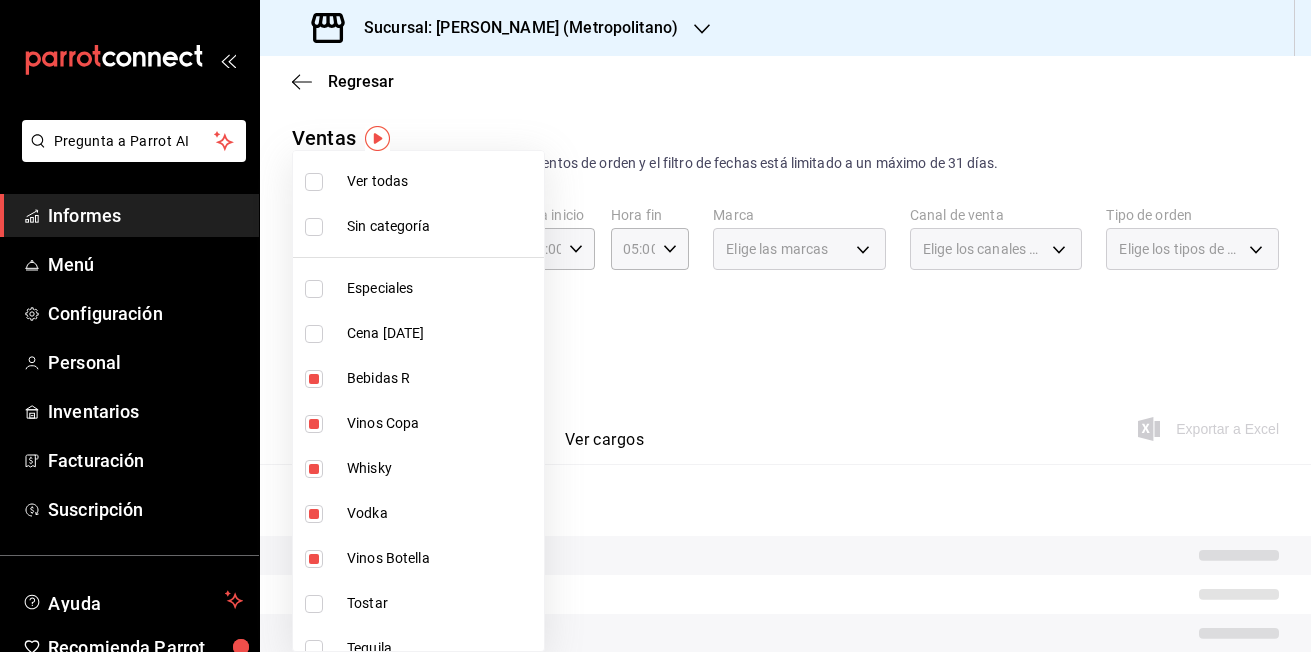 scroll, scrollTop: 200, scrollLeft: 0, axis: vertical 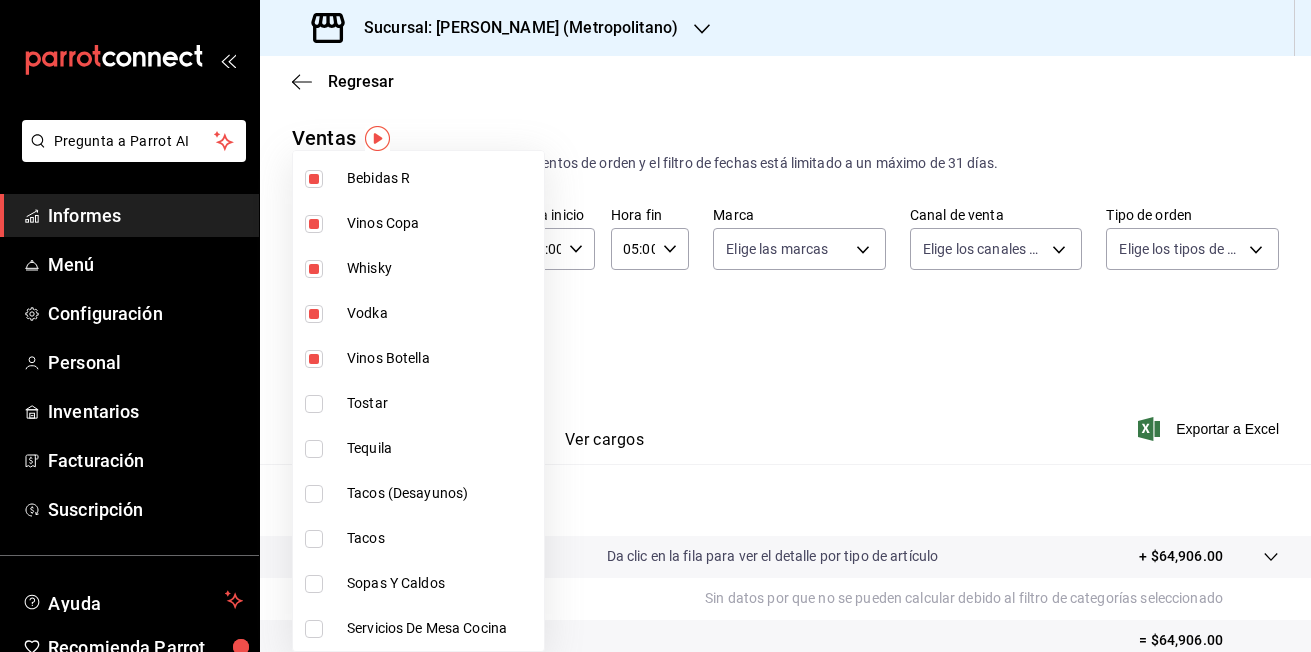 click at bounding box center (314, 449) 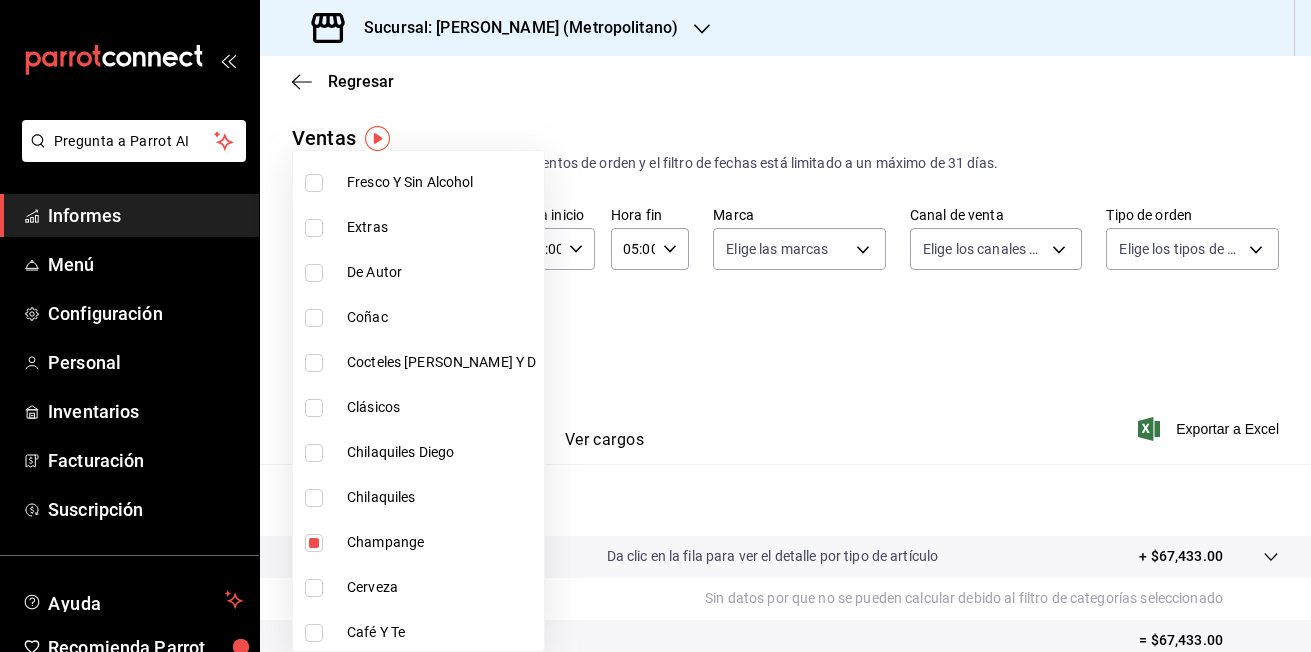 scroll, scrollTop: 1370, scrollLeft: 0, axis: vertical 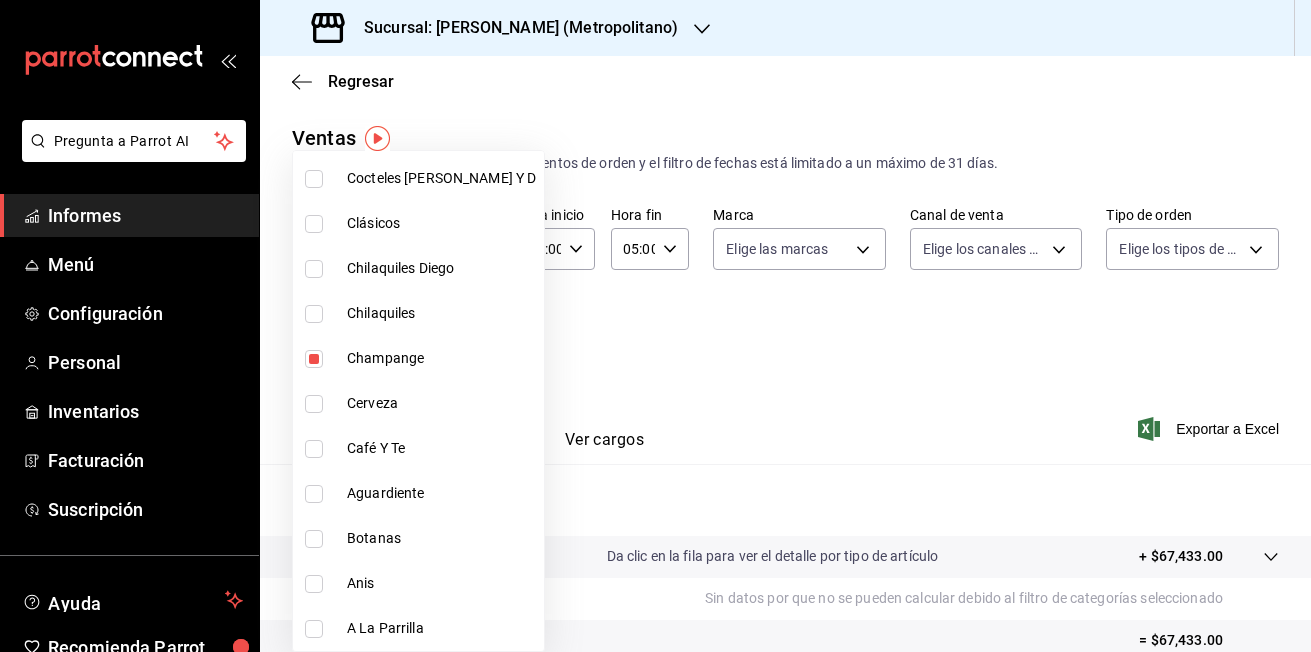 click at bounding box center (314, 584) 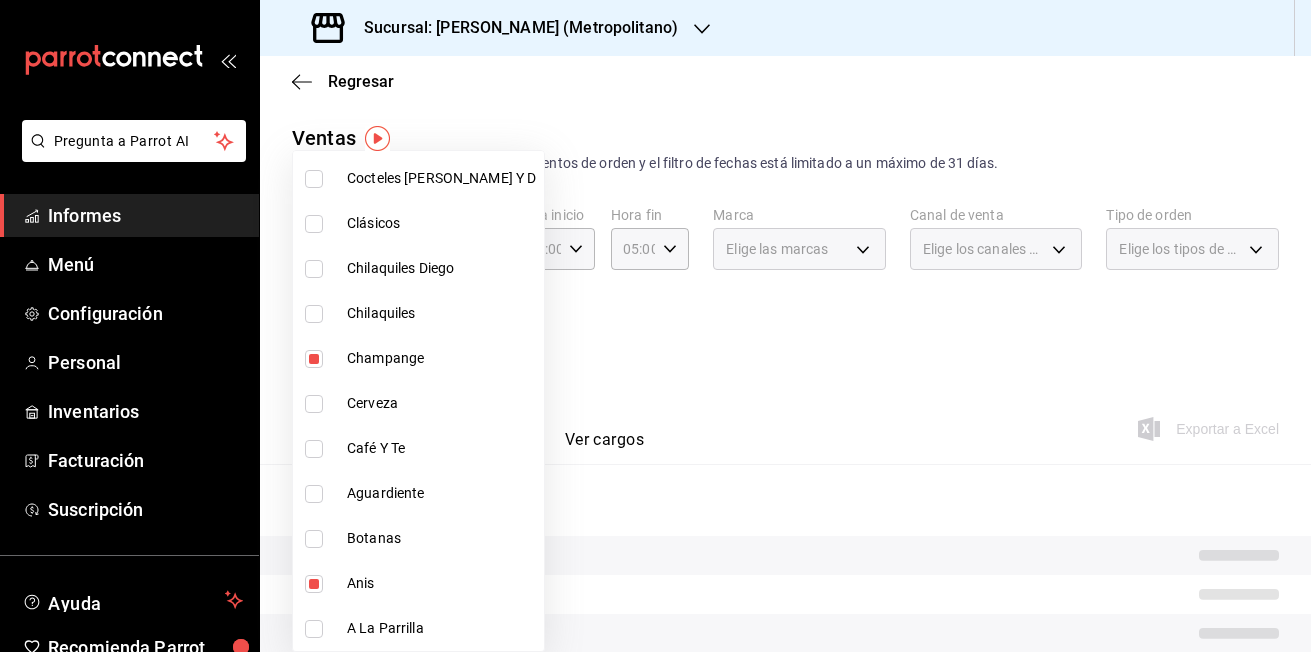 click at bounding box center [314, 494] 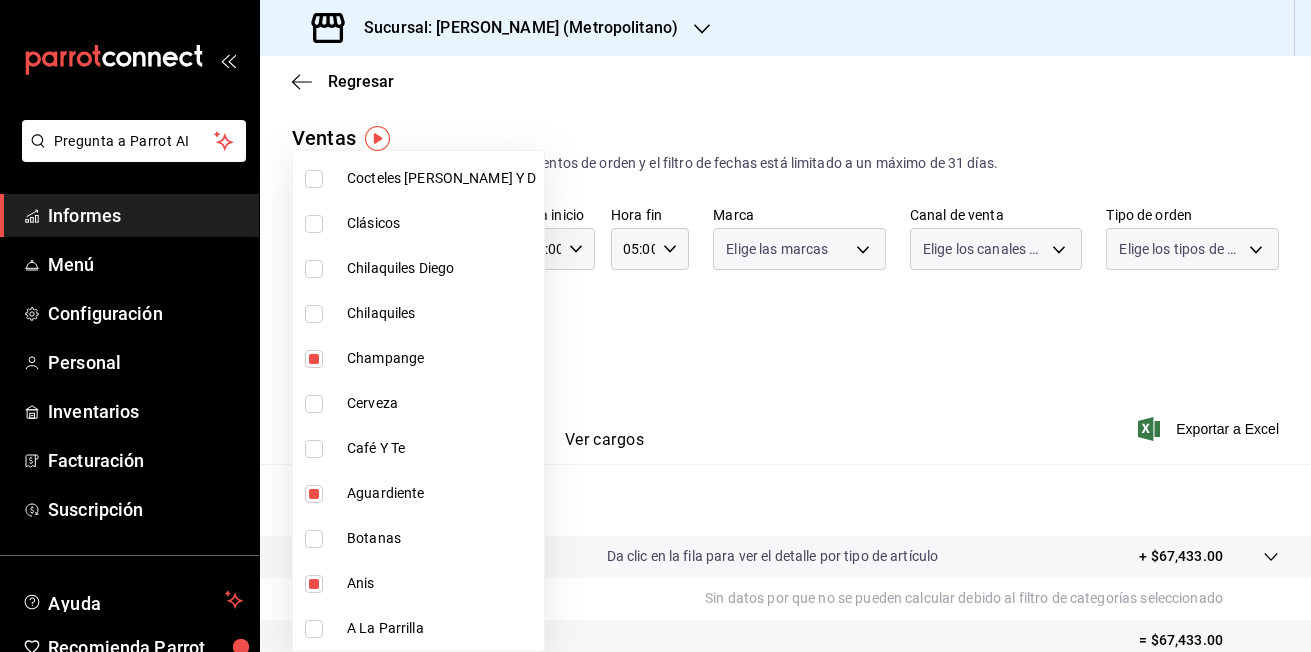type on "335c9c6d-106c-47fb-a9bb-153c8013c642,3e3b7fd2-fbe5-449e-8f2b-2816b629dbaa,5a1b0904-299f-4861-a40a-4c9b54b9e0f5,a10f5fa6-e5a3-4ec9-8d08-73bd07e8c094,6583a41f-bf16-4b3a-ad5a-6581b2e594bb,86059014-425b-41bb-8e3a-e320931160e4,54286ba9-cf5c-4196-87a8-8f8e9bd0d037,5473b7e8-521b-4902-abff-a1dafd3fc948,740e1474-346c-4054-b99c-0a686c9cc537" 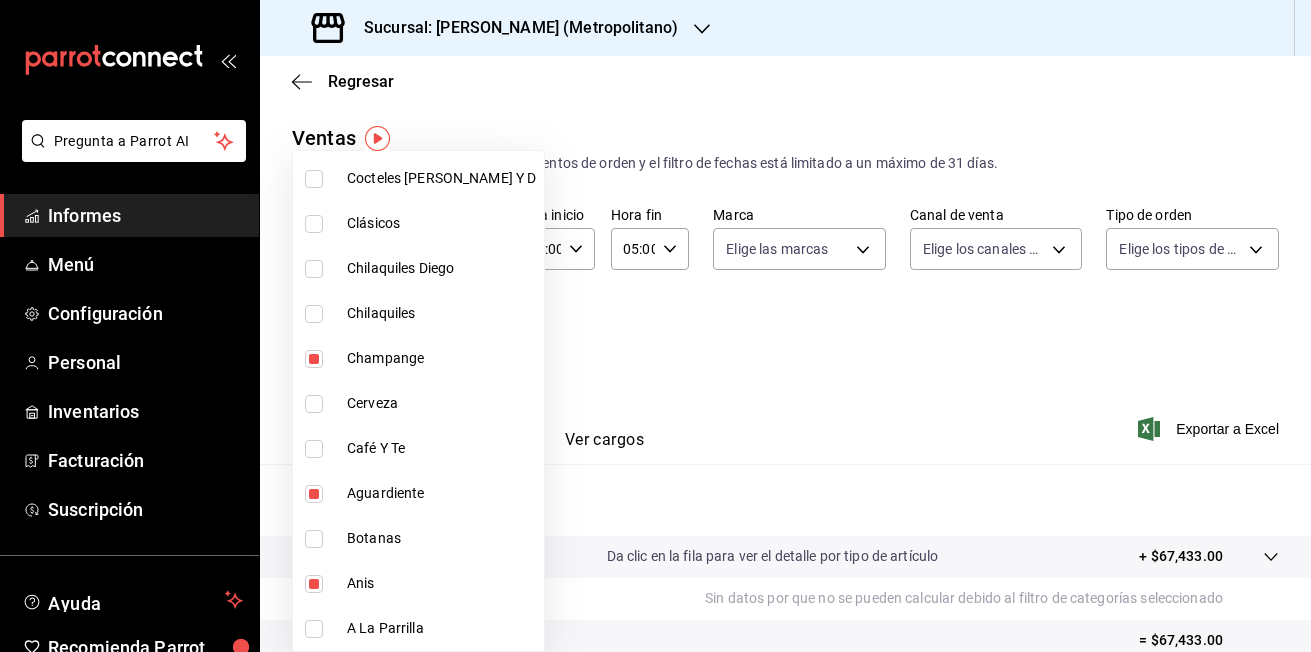 click at bounding box center (314, 449) 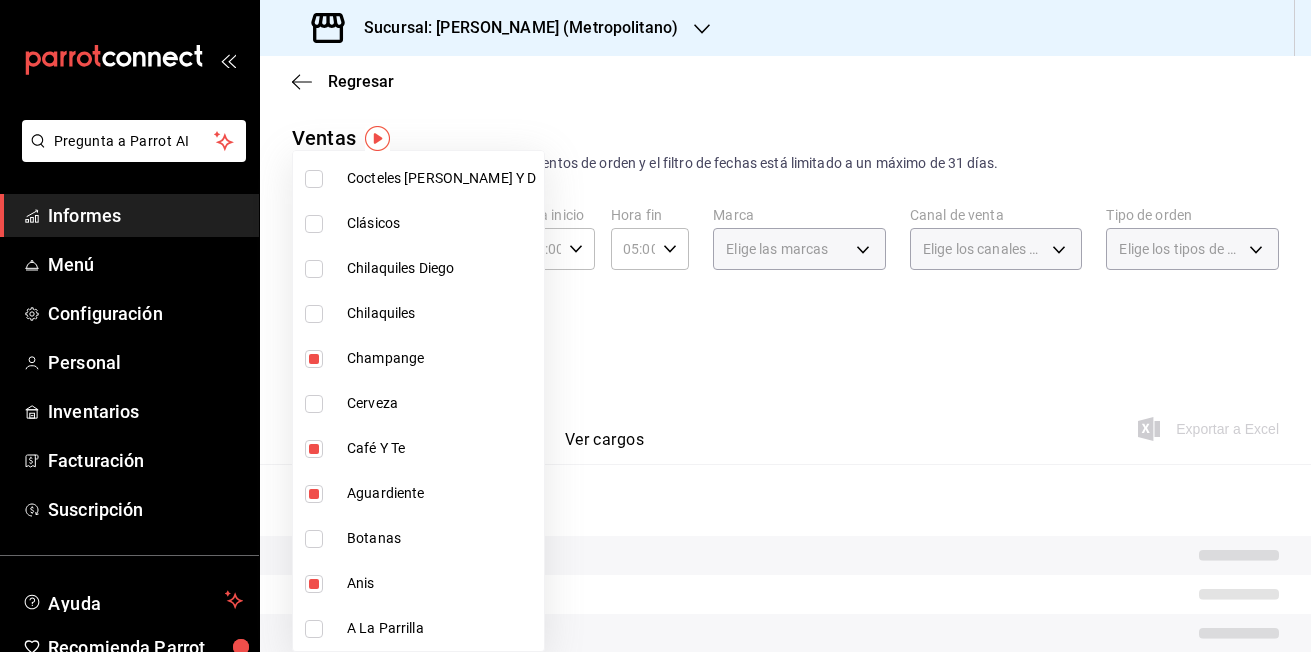 type on "335c9c6d-106c-47fb-a9bb-153c8013c642,3e3b7fd2-fbe5-449e-8f2b-2816b629dbaa,5a1b0904-299f-4861-a40a-4c9b54b9e0f5,a10f5fa6-e5a3-4ec9-8d08-73bd07e8c094,6583a41f-bf16-4b3a-ad5a-6581b2e594bb,86059014-425b-41bb-8e3a-e320931160e4,54286ba9-cf5c-4196-87a8-8f8e9bd0d037,5473b7e8-521b-4902-abff-a1dafd3fc948,740e1474-346c-4054-b99c-0a686c9cc537,e943e4c5-646a-4ed7-9242-5d600724105a" 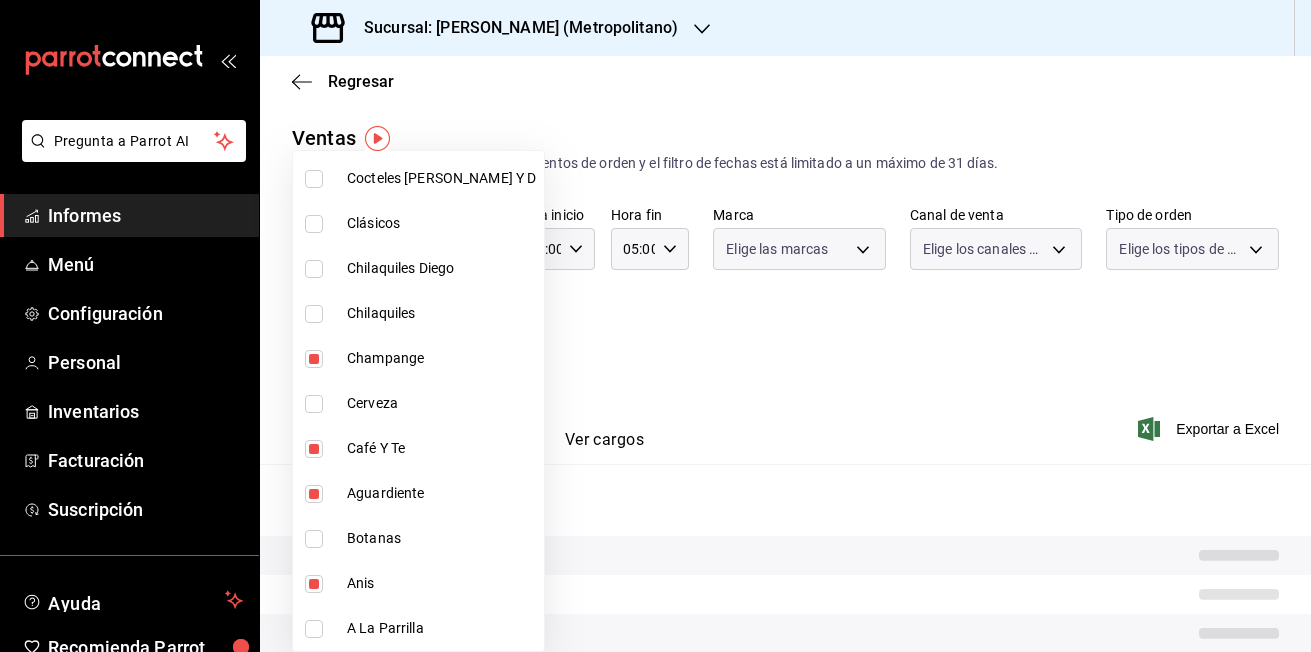click at bounding box center (314, 404) 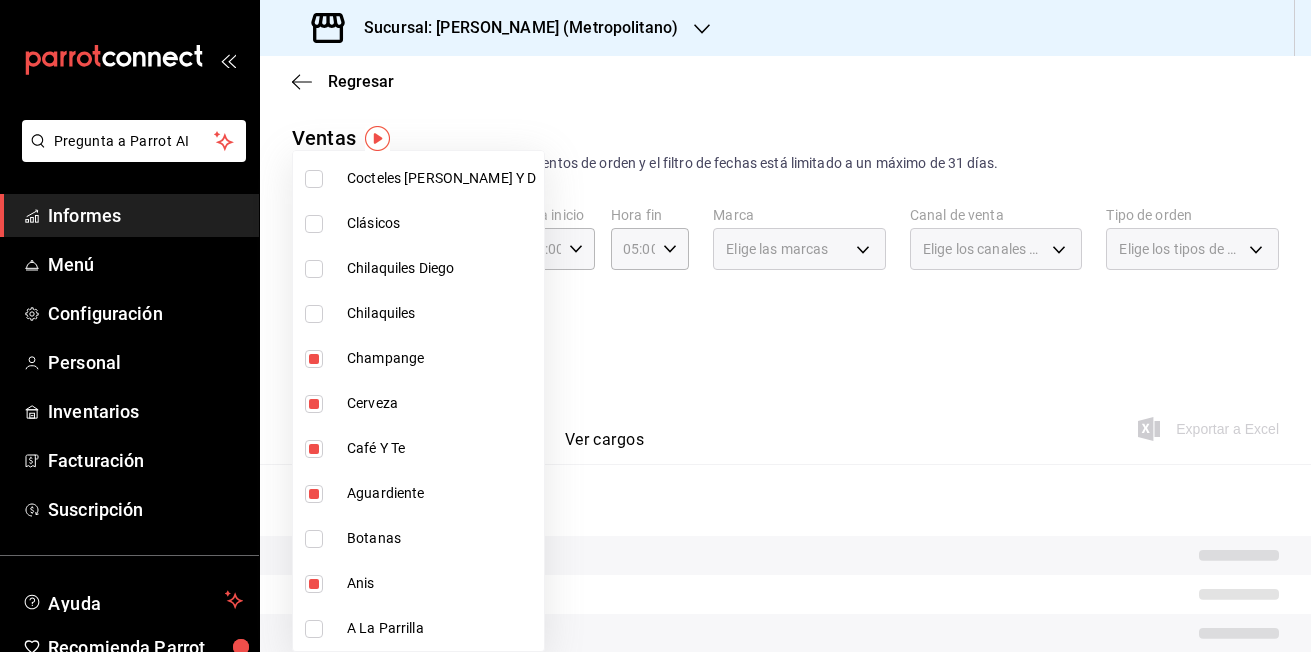 type on "335c9c6d-106c-47fb-a9bb-153c8013c642,3e3b7fd2-fbe5-449e-8f2b-2816b629dbaa,5a1b0904-299f-4861-a40a-4c9b54b9e0f5,a10f5fa6-e5a3-4ec9-8d08-73bd07e8c094,6583a41f-bf16-4b3a-ad5a-6581b2e594bb,86059014-425b-41bb-8e3a-e320931160e4,54286ba9-cf5c-4196-87a8-8f8e9bd0d037,5473b7e8-521b-4902-abff-a1dafd3fc948,740e1474-346c-4054-b99c-0a686c9cc537,e943e4c5-646a-4ed7-9242-5d600724105a,e52b448a-bb5e-4f8c-838e-bc749f21e53c" 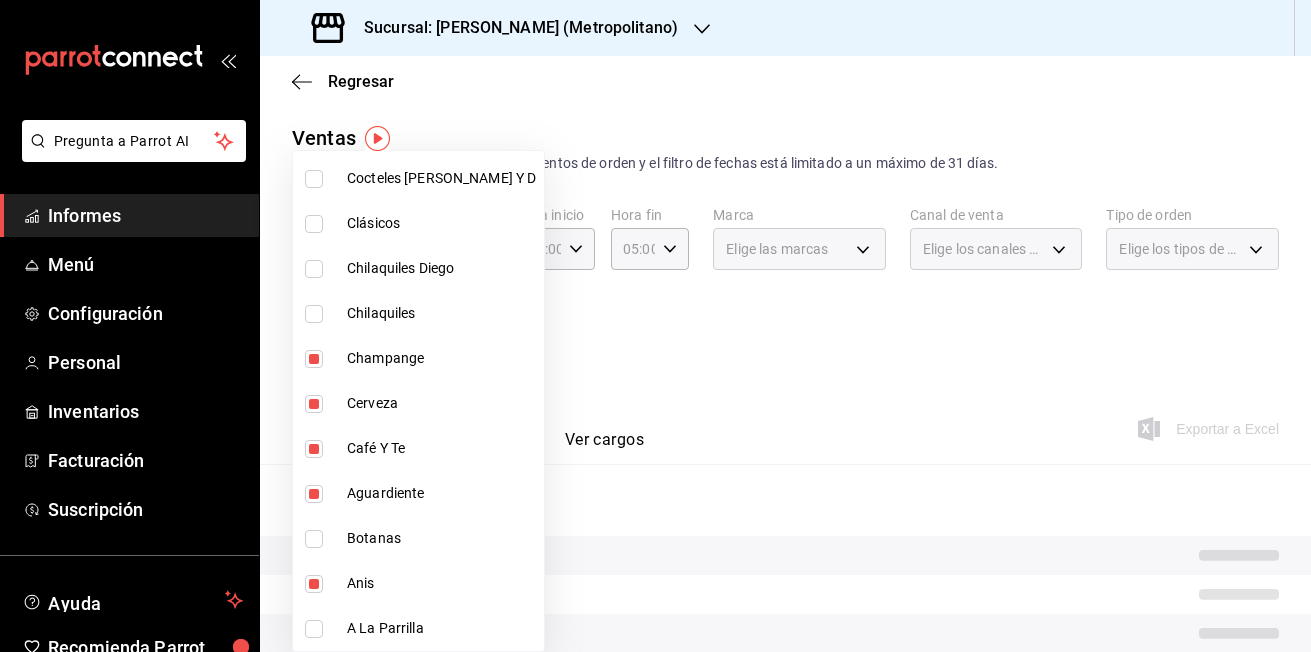 click at bounding box center (318, 224) 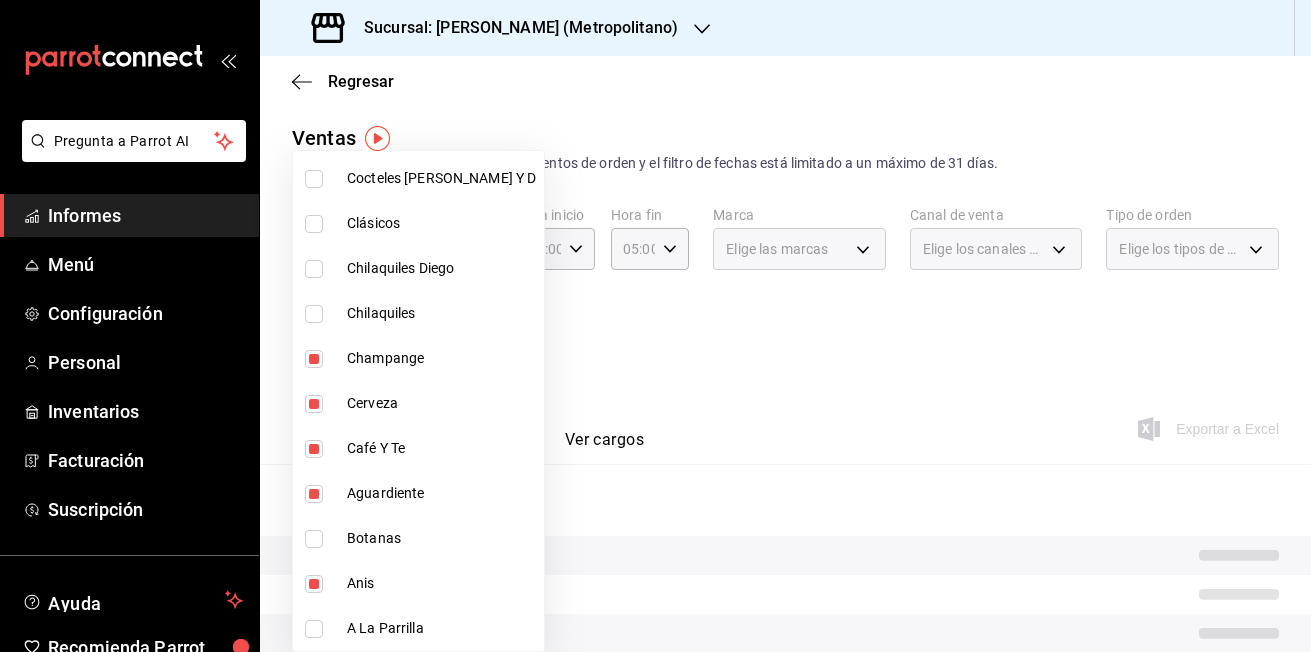 checkbox on "false" 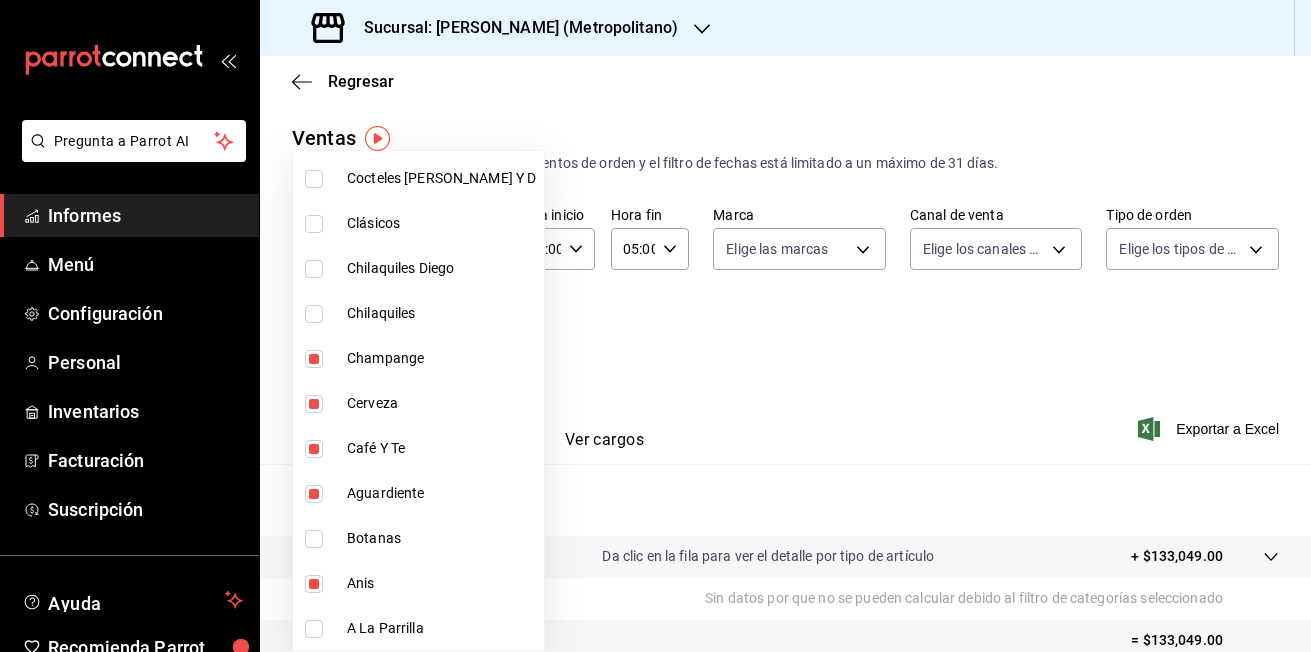 click at bounding box center [314, 224] 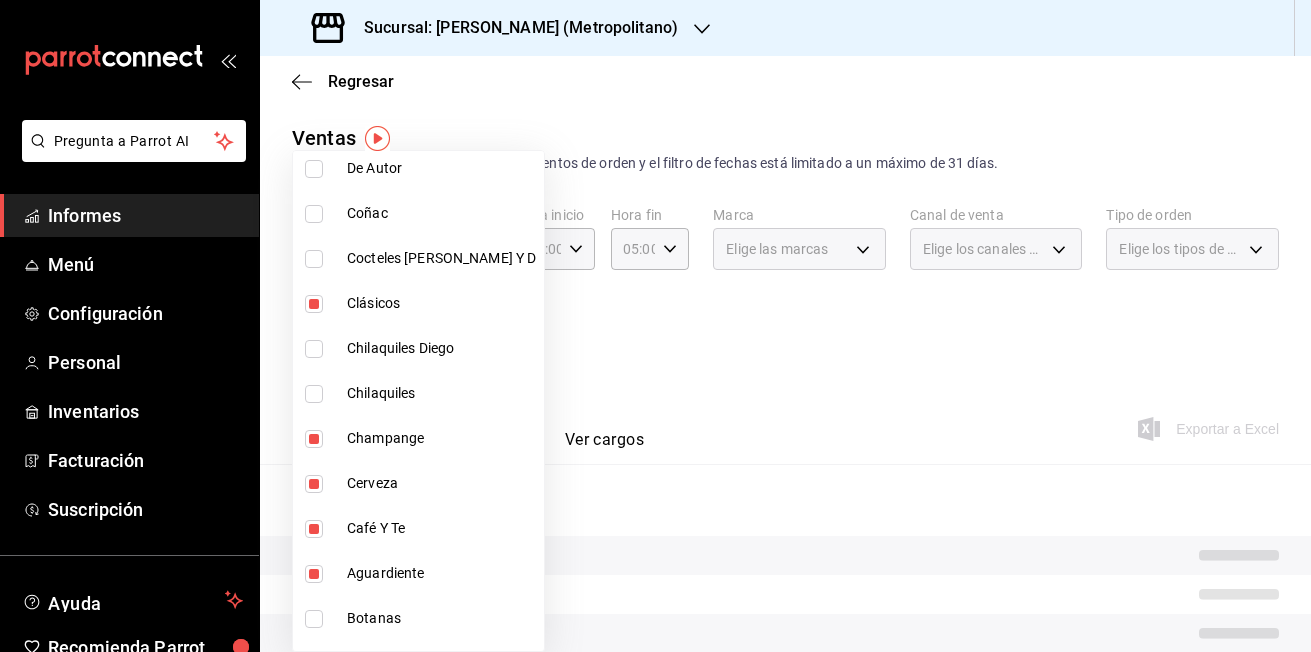 scroll, scrollTop: 1270, scrollLeft: 0, axis: vertical 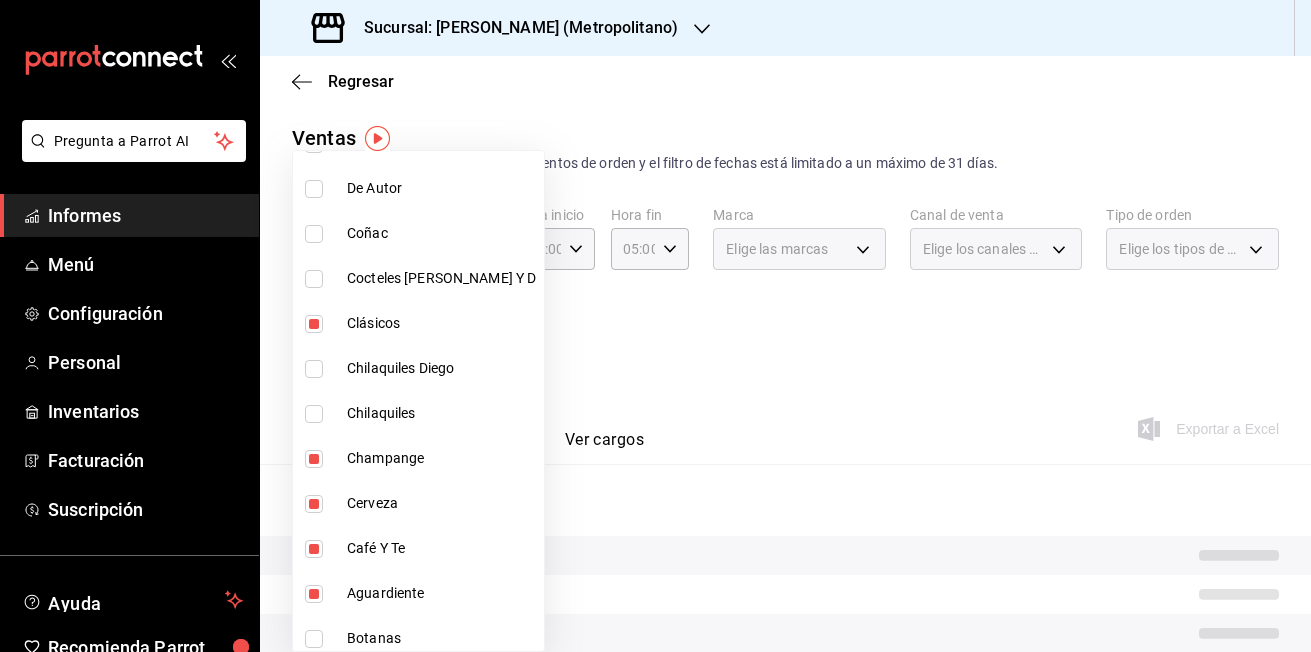 click at bounding box center (314, 279) 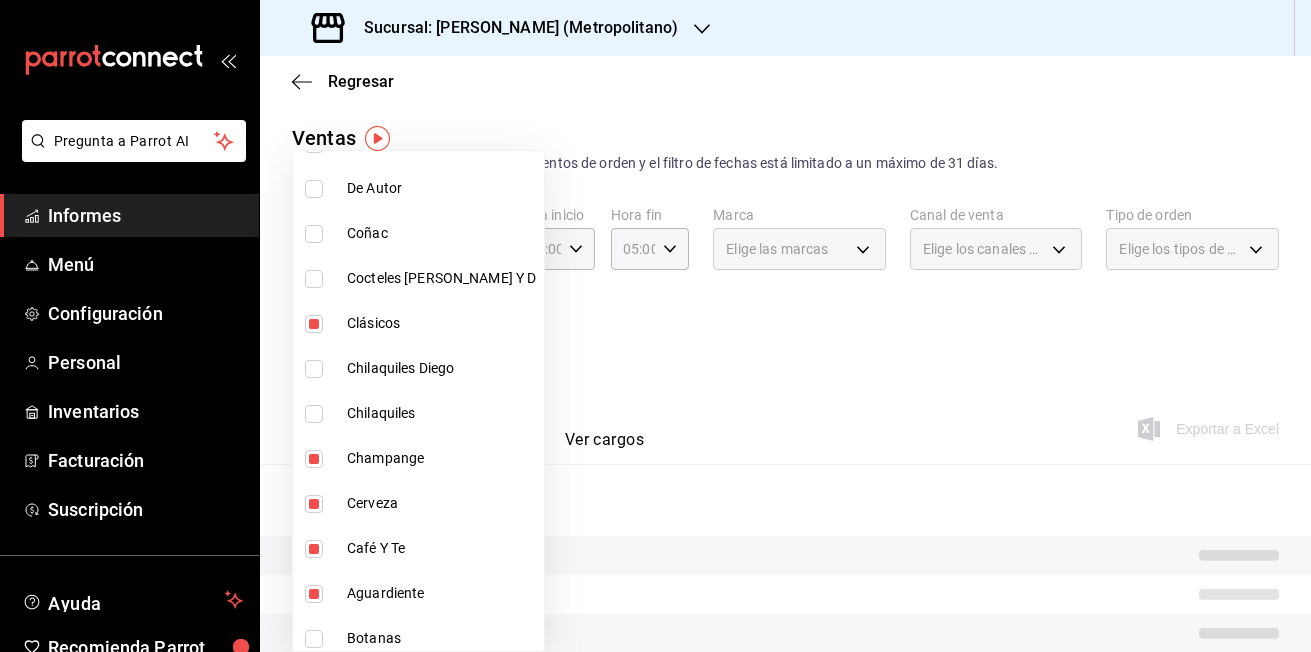 checkbox on "true" 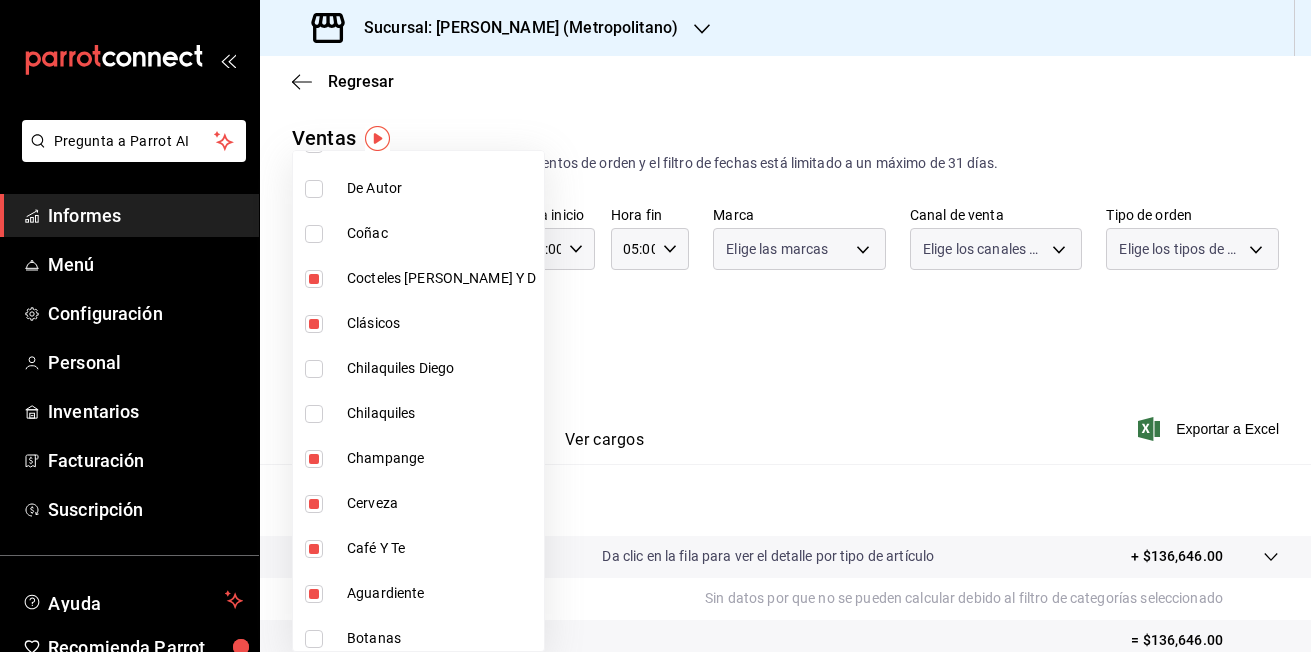 type on "335c9c6d-106c-47fb-a9bb-153c8013c642,3e3b7fd2-fbe5-449e-8f2b-2816b629dbaa,5a1b0904-299f-4861-a40a-4c9b54b9e0f5,a10f5fa6-e5a3-4ec9-8d08-73bd07e8c094,6583a41f-bf16-4b3a-ad5a-6581b2e594bb,86059014-425b-41bb-8e3a-e320931160e4,54286ba9-cf5c-4196-87a8-8f8e9bd0d037,5473b7e8-521b-4902-abff-a1dafd3fc948,740e1474-346c-4054-b99c-0a686c9cc537,e943e4c5-646a-4ed7-9242-5d600724105a,e52b448a-bb5e-4f8c-838e-bc749f21e53c,c6af0ef1-fe1c-42a3-84ea-5447f682bd0e,9bbae10c-6e8d-413d-9c35-47936fc5d7b0" 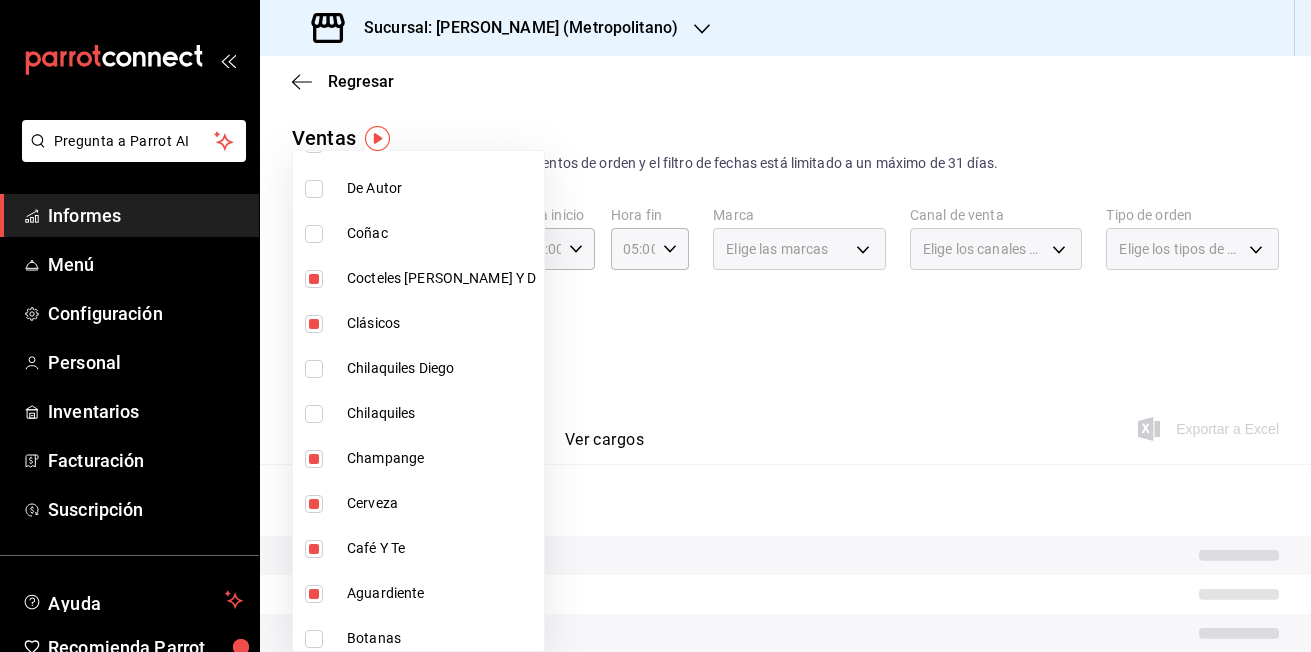 click at bounding box center [314, 234] 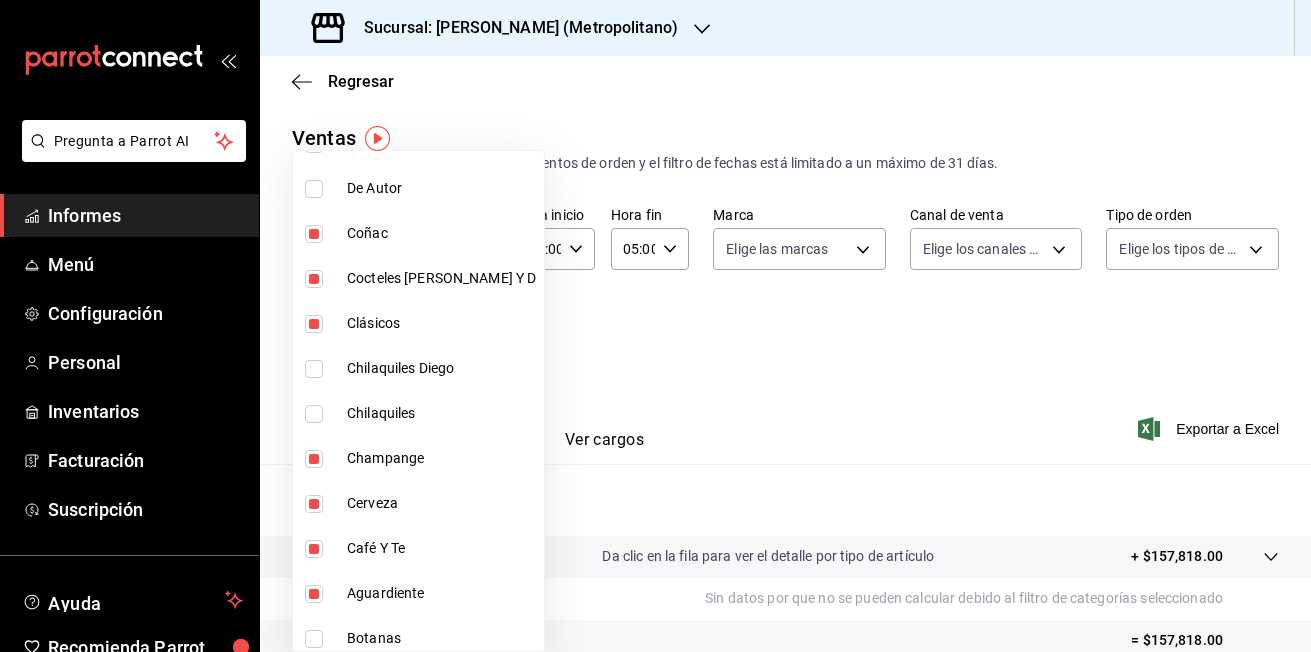 scroll, scrollTop: 1070, scrollLeft: 0, axis: vertical 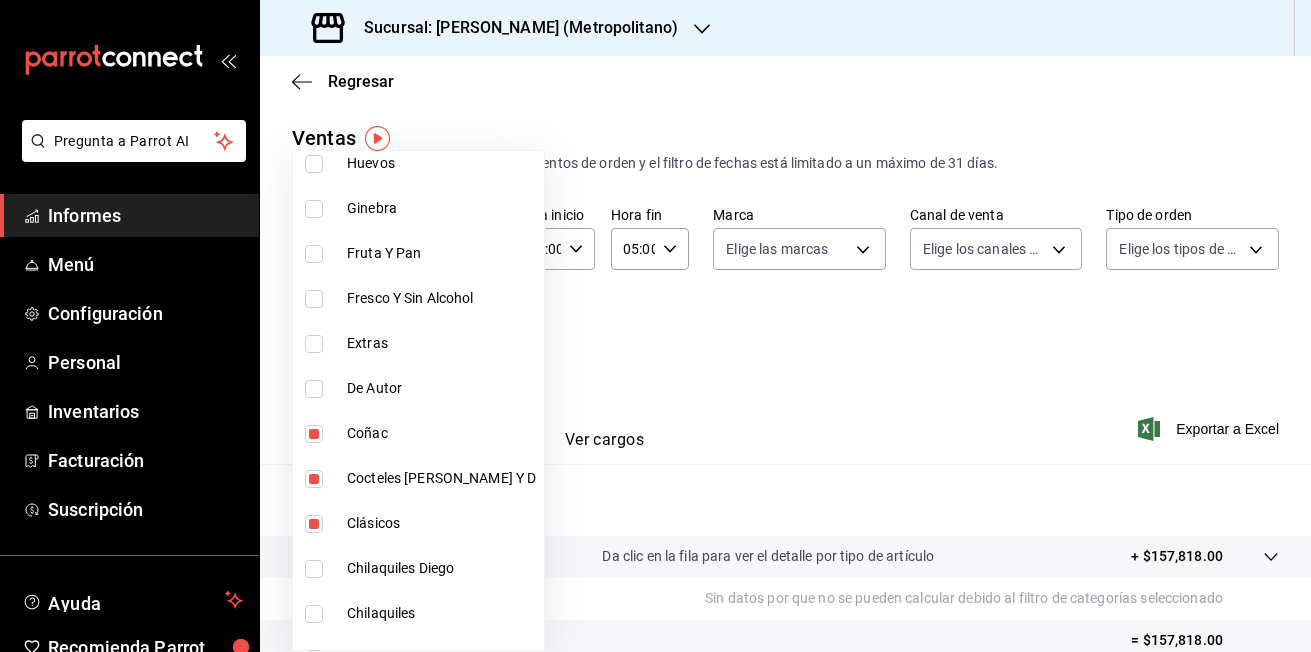click at bounding box center (314, 299) 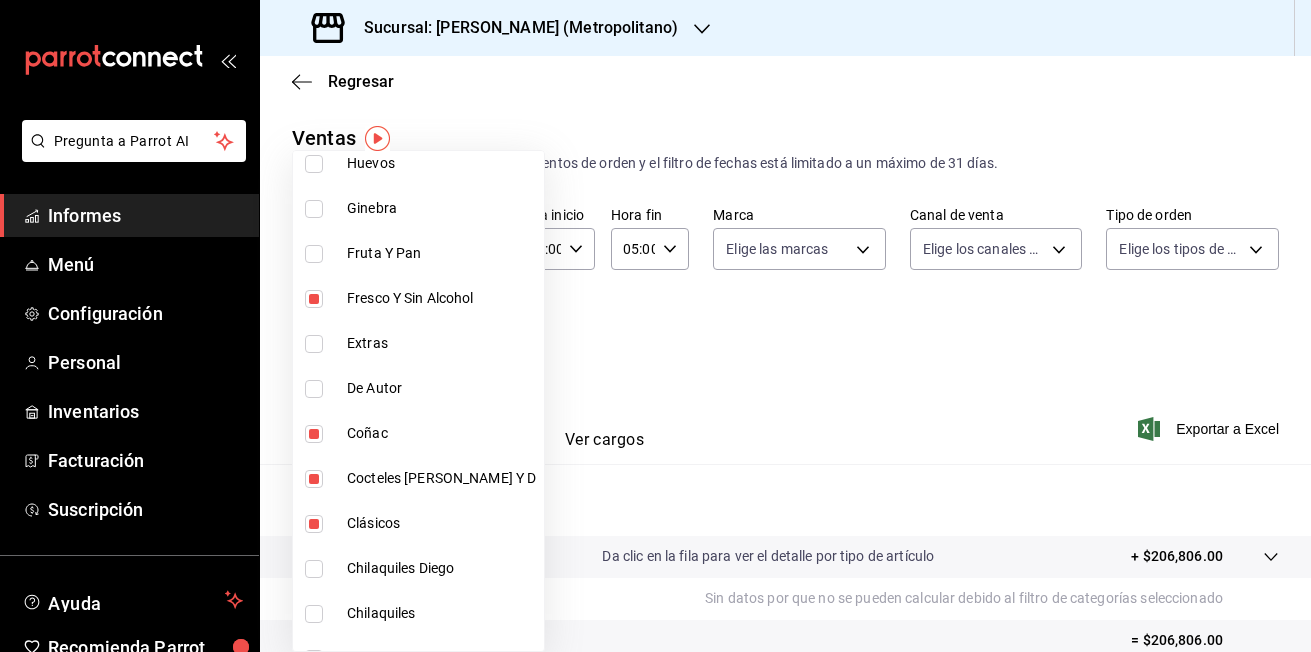 click at bounding box center [314, 209] 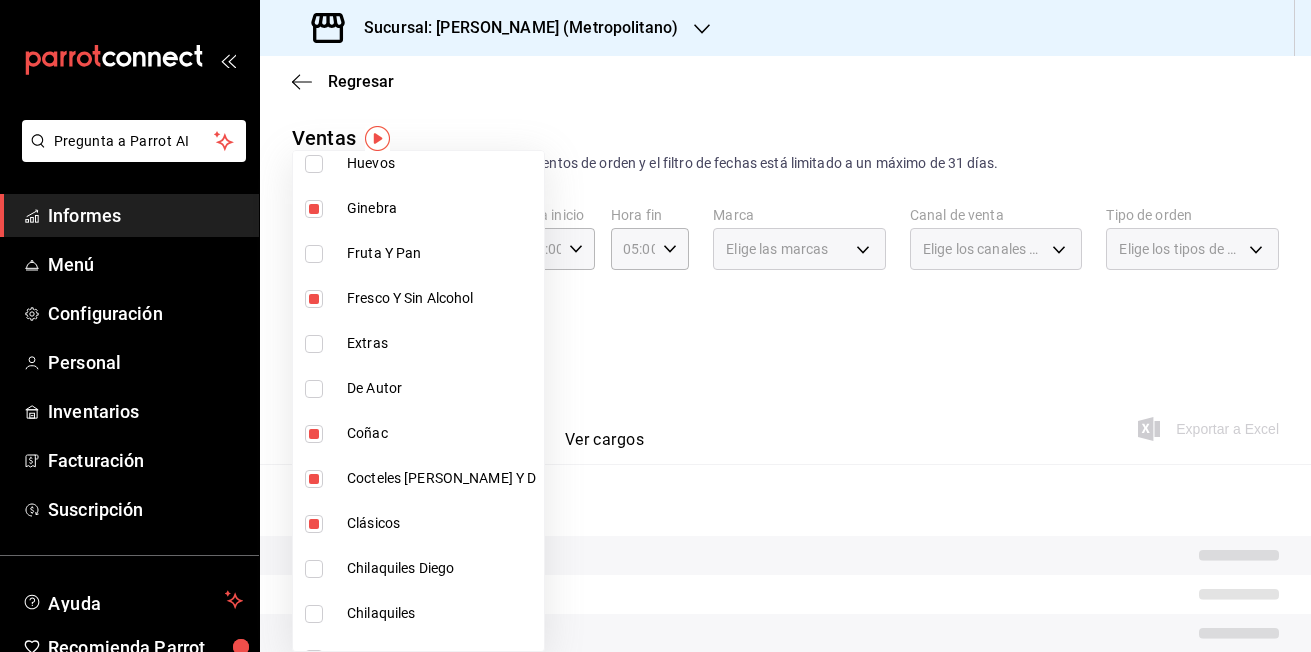 scroll, scrollTop: 870, scrollLeft: 0, axis: vertical 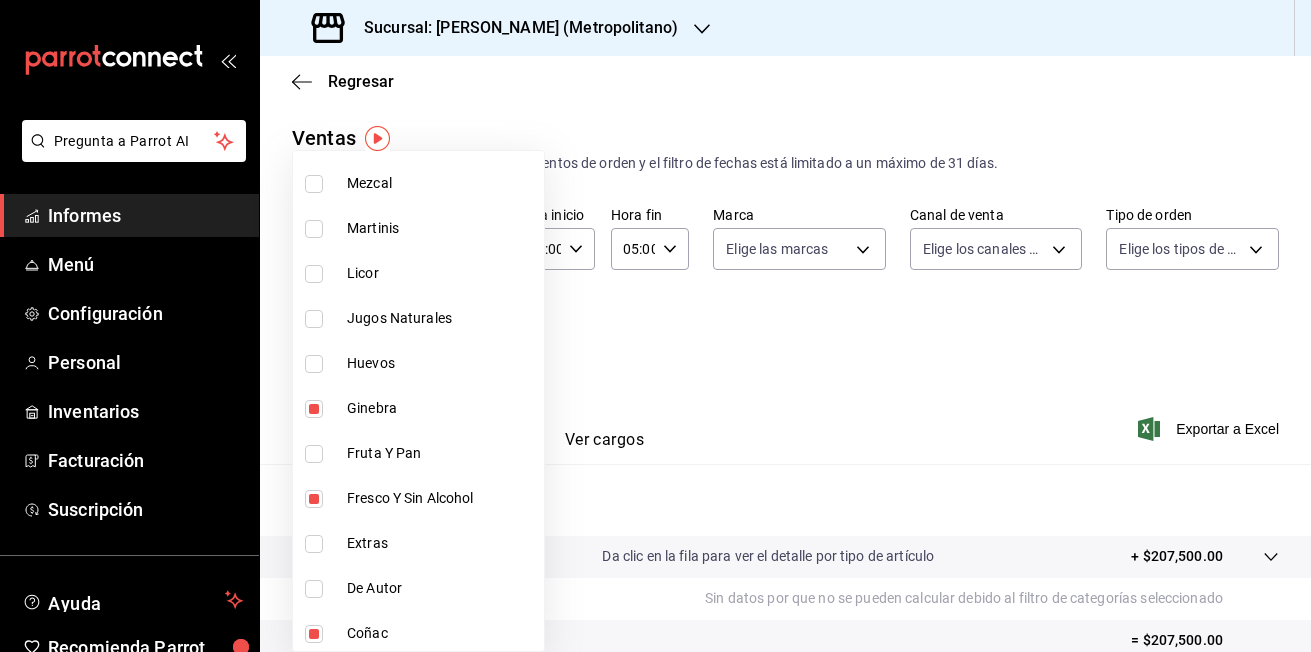 click at bounding box center [314, 319] 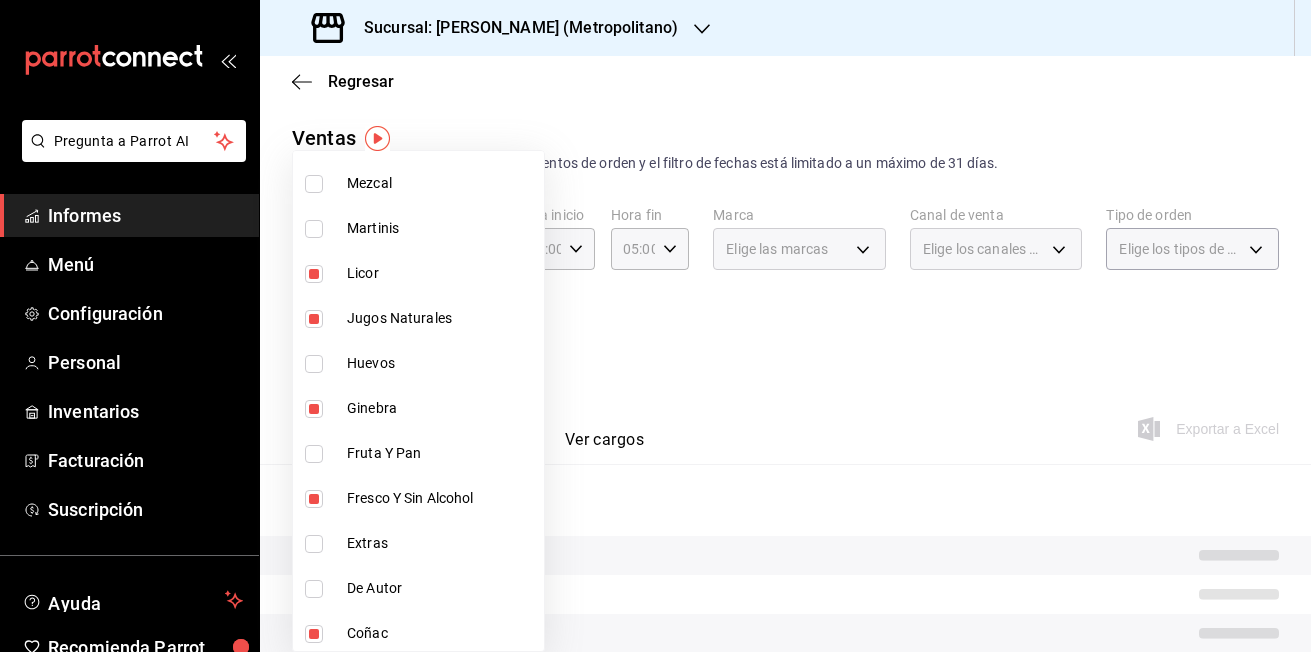 type on "335c9c6d-106c-47fb-a9bb-153c8013c642,3e3b7fd2-fbe5-449e-8f2b-2816b629dbaa,5a1b0904-299f-4861-a40a-4c9b54b9e0f5,a10f5fa6-e5a3-4ec9-8d08-73bd07e8c094,6583a41f-bf16-4b3a-ad5a-6581b2e594bb,86059014-425b-41bb-8e3a-e320931160e4,54286ba9-cf5c-4196-87a8-8f8e9bd0d037,5473b7e8-521b-4902-abff-a1dafd3fc948,740e1474-346c-4054-b99c-0a686c9cc537,e943e4c5-646a-4ed7-9242-5d600724105a,e52b448a-bb5e-4f8c-838e-bc749f21e53c,c6af0ef1-fe1c-42a3-84ea-5447f682bd0e,9bbae10c-6e8d-413d-9c35-47936fc5d7b0,03e2caf1-fbdd-4cae-a536-bc1c36c74a2a,5ba76c35-2e6b-43e1-9198-b74c2a5917d3,30f59af2-e901-4811-8688-7d1fbaef4016,c37e0305-bb46-4203-84d2-0000c661ff4a,2f68bcd2-937a-499d-bf98-ba977e1fe7c3" 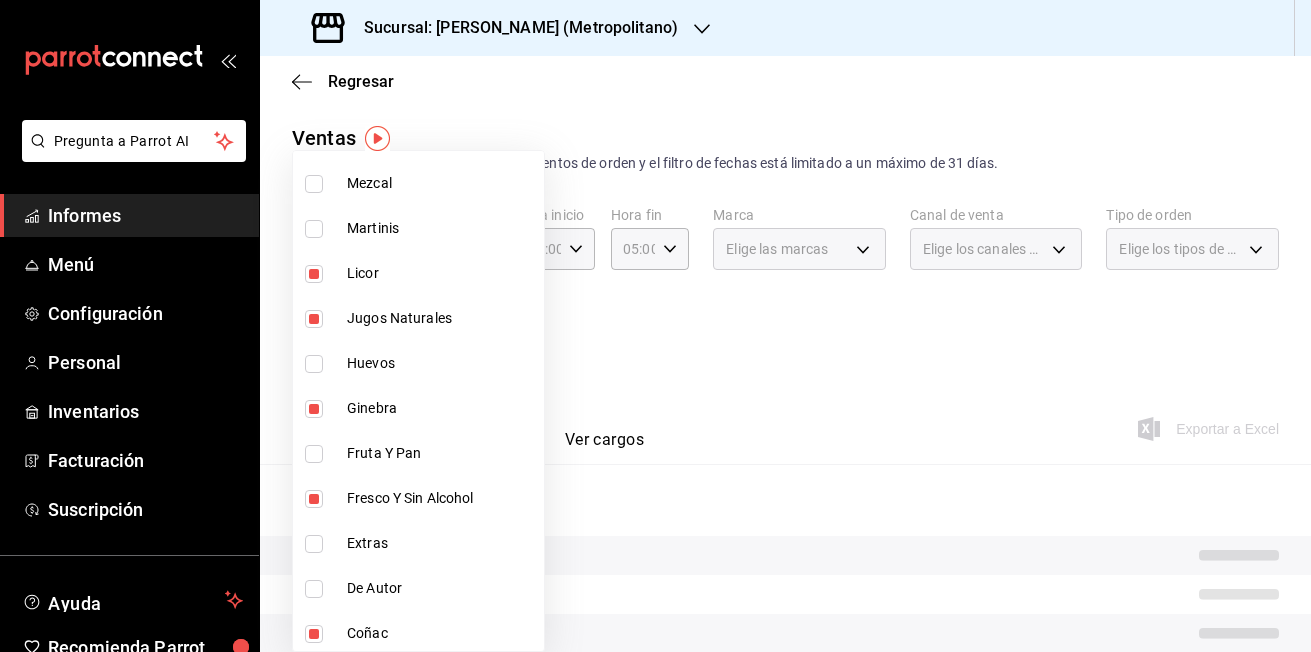 drag, startPoint x: 311, startPoint y: 232, endPoint x: 318, endPoint y: 191, distance: 41.59327 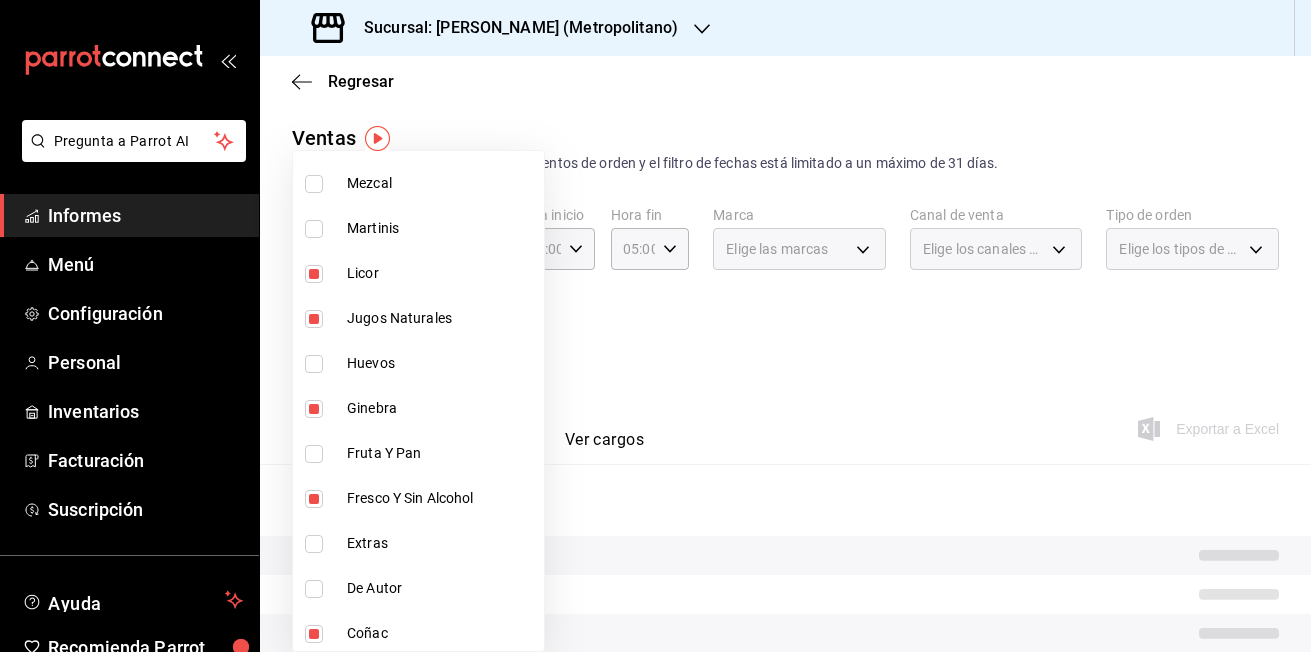 click at bounding box center [314, 229] 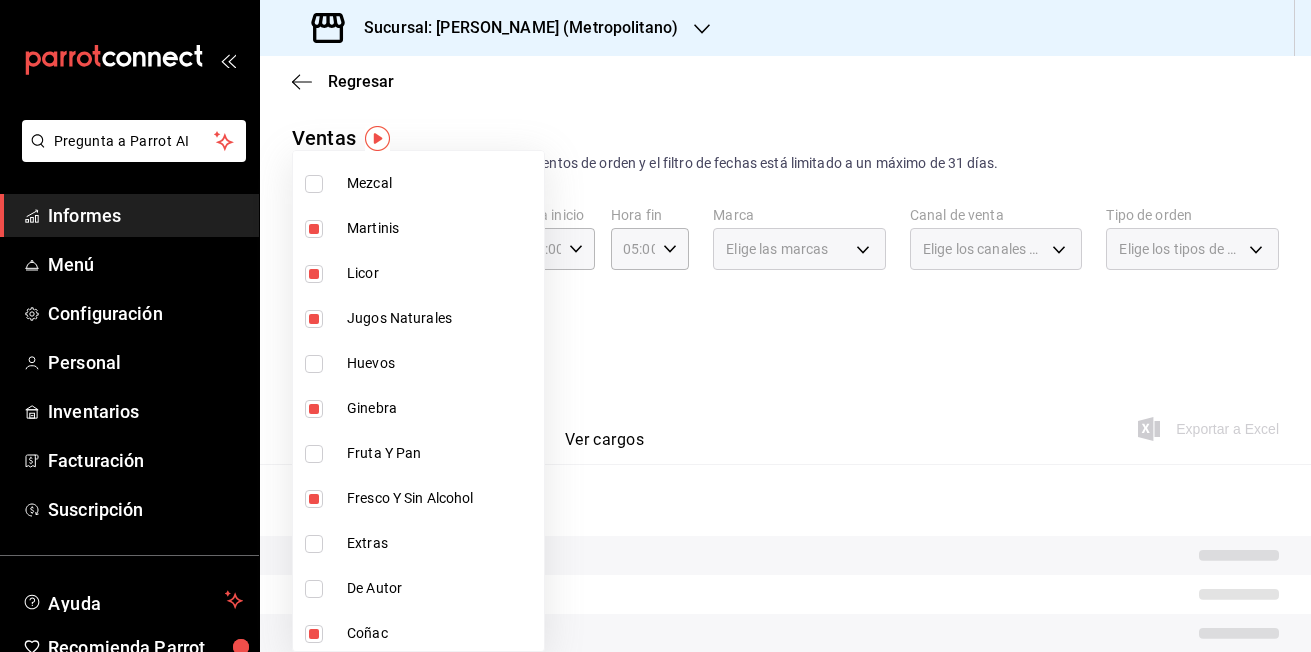 click at bounding box center (314, 184) 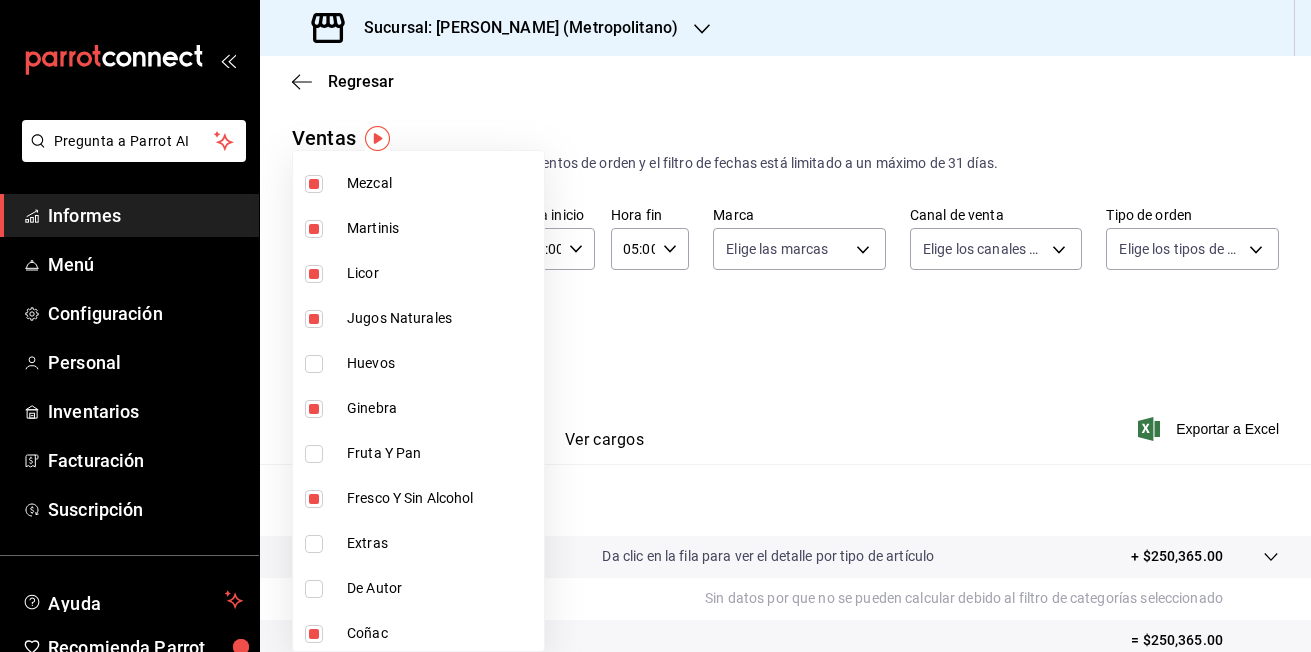 type on "335c9c6d-106c-47fb-a9bb-153c8013c642,3e3b7fd2-fbe5-449e-8f2b-2816b629dbaa,5a1b0904-299f-4861-a40a-4c9b54b9e0f5,a10f5fa6-e5a3-4ec9-8d08-73bd07e8c094,6583a41f-bf16-4b3a-ad5a-6581b2e594bb,86059014-425b-41bb-8e3a-e320931160e4,54286ba9-cf5c-4196-87a8-8f8e9bd0d037,5473b7e8-521b-4902-abff-a1dafd3fc948,740e1474-346c-4054-b99c-0a686c9cc537,e943e4c5-646a-4ed7-9242-5d600724105a,e52b448a-bb5e-4f8c-838e-bc749f21e53c,c6af0ef1-fe1c-42a3-84ea-5447f682bd0e,9bbae10c-6e8d-413d-9c35-47936fc5d7b0,03e2caf1-fbdd-4cae-a536-bc1c36c74a2a,5ba76c35-2e6b-43e1-9198-b74c2a5917d3,30f59af2-e901-4811-8688-7d1fbaef4016,c37e0305-bb46-4203-84d2-0000c661ff4a,2f68bcd2-937a-499d-bf98-ba977e1fe7c3,a20362bd-40c8-45c8-85b6-02b682dcdcec,71307c59-b7ec-4af6-9209-0f4a17063317" 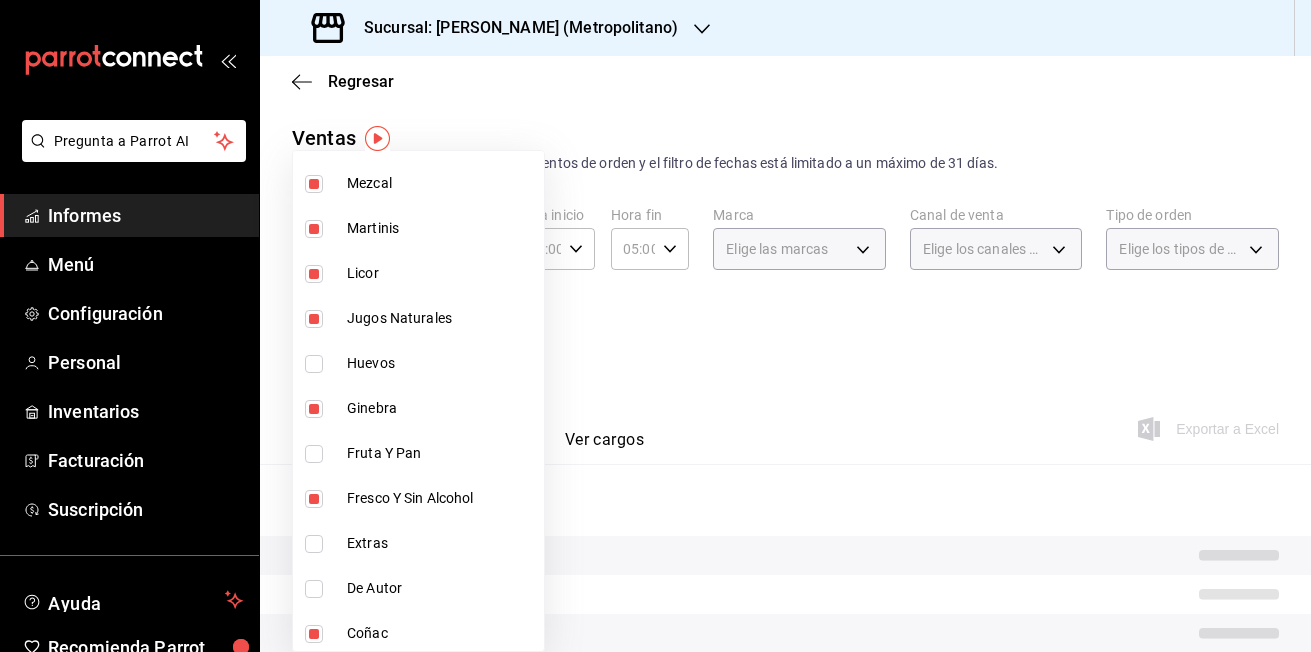 scroll, scrollTop: 670, scrollLeft: 0, axis: vertical 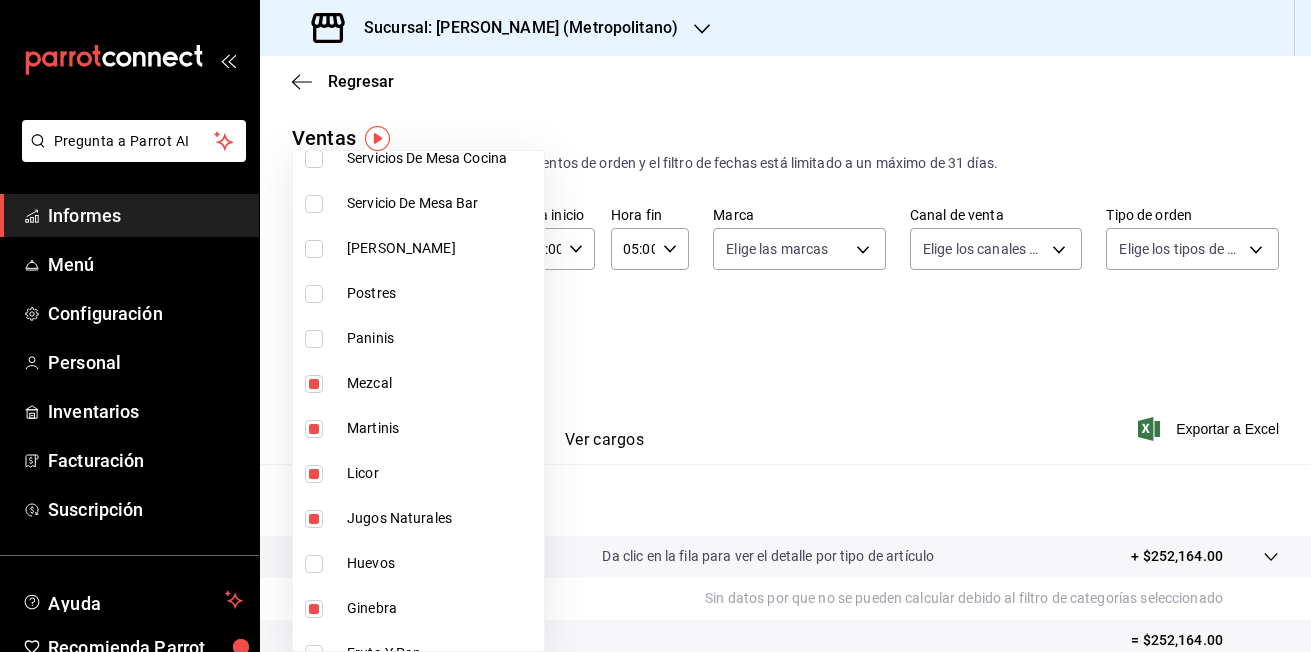 click at bounding box center [314, 249] 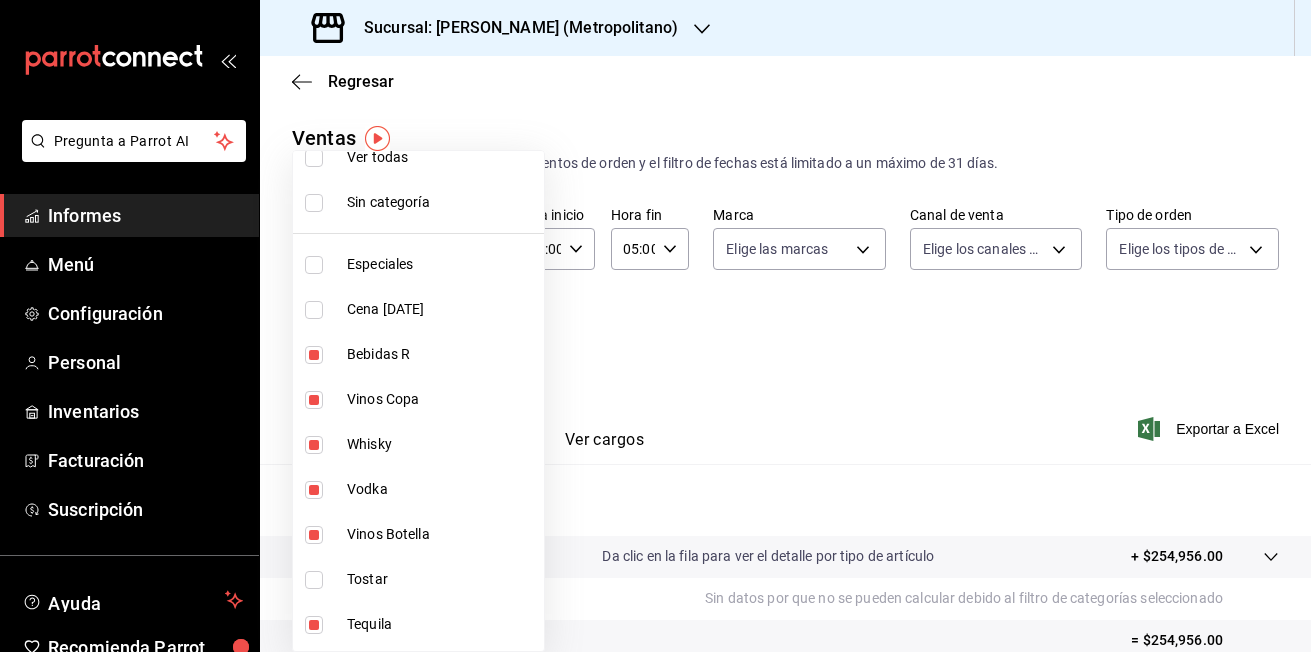 scroll, scrollTop: 0, scrollLeft: 0, axis: both 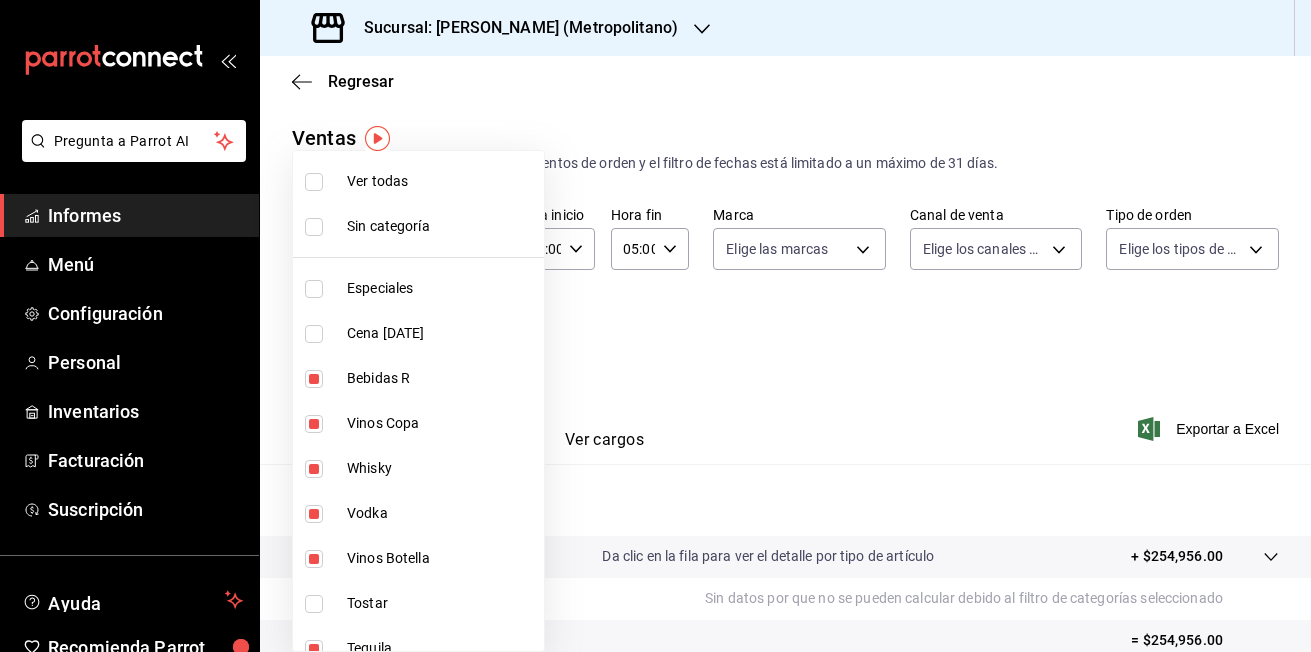 click at bounding box center (655, 326) 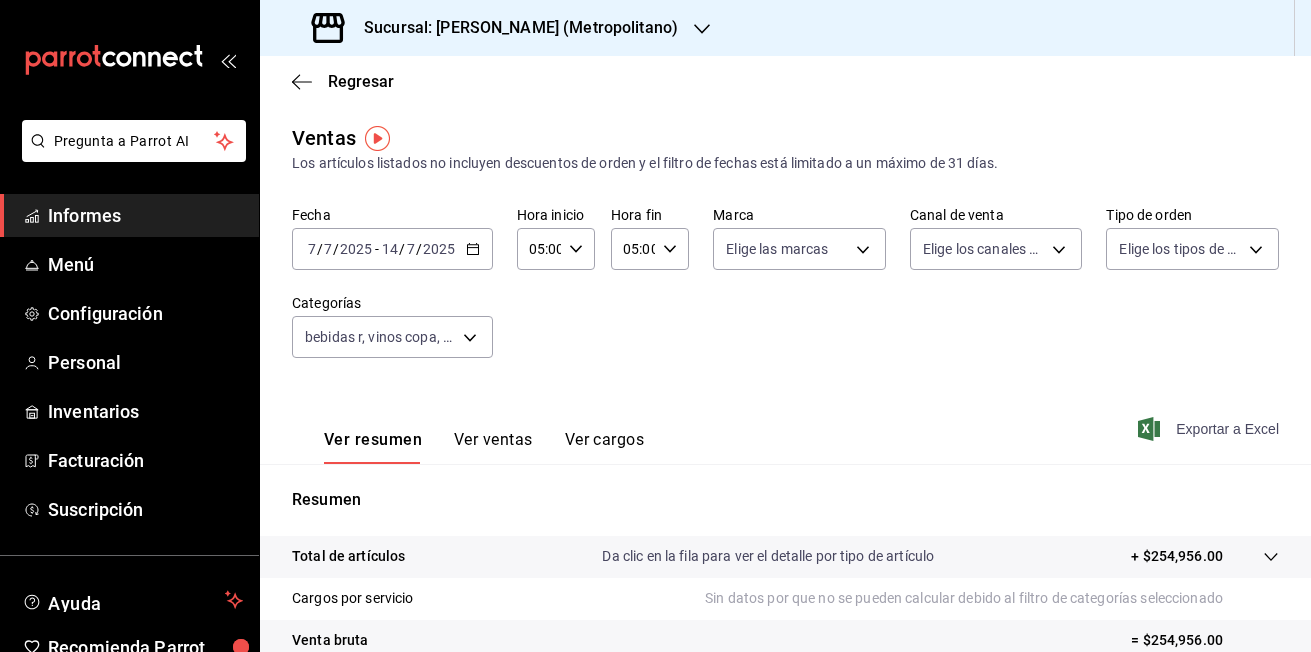 click on "Exportar a Excel" at bounding box center [1227, 429] 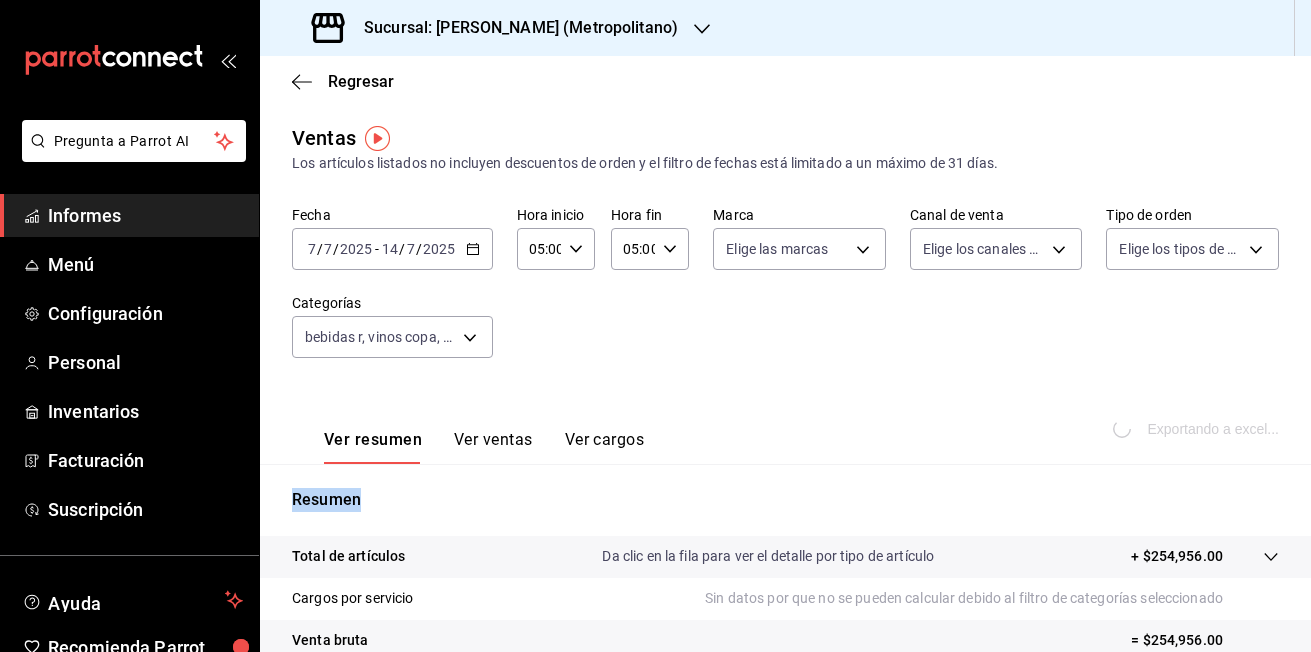 click on "Exportando a excel..." at bounding box center [1198, 429] 